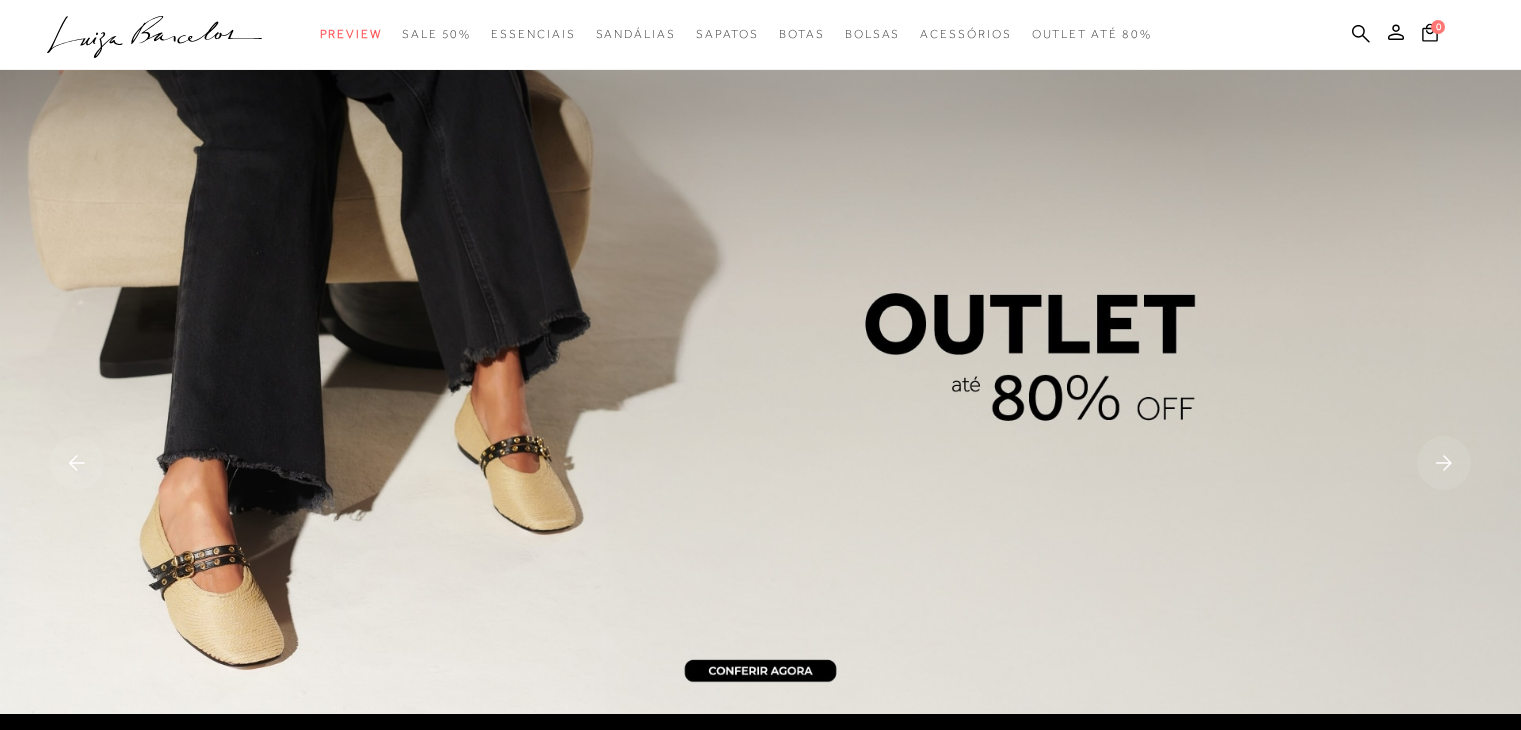 scroll, scrollTop: 0, scrollLeft: 0, axis: both 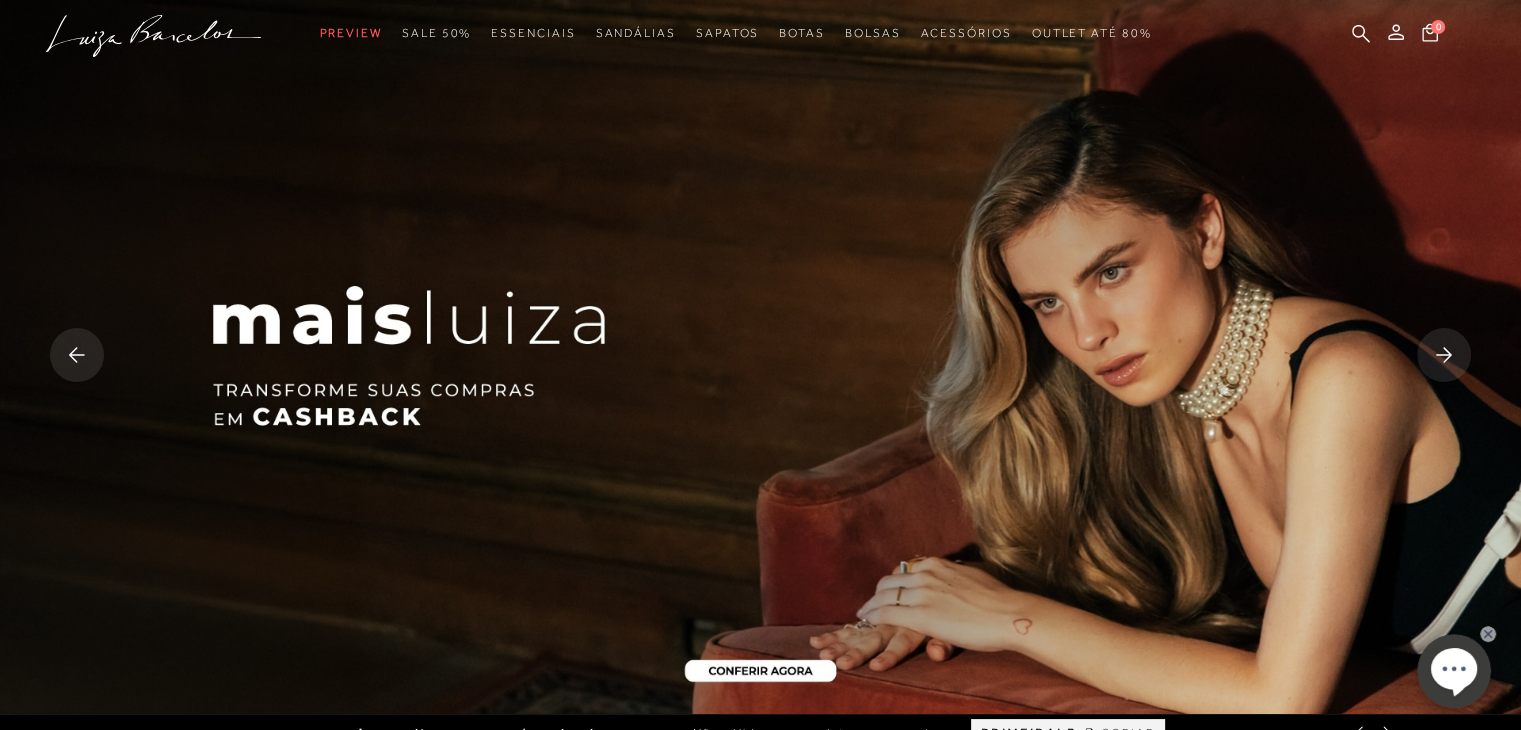 click 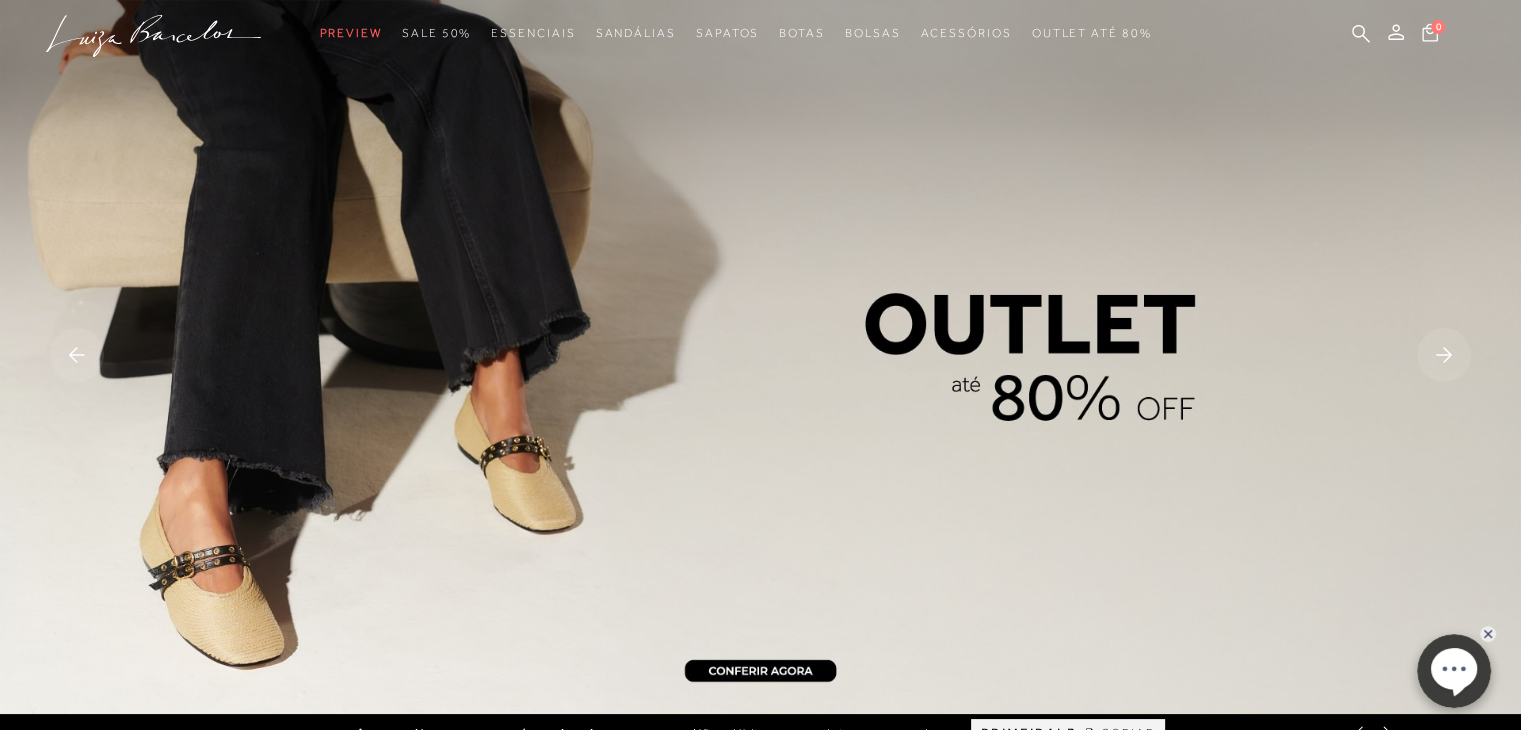 click 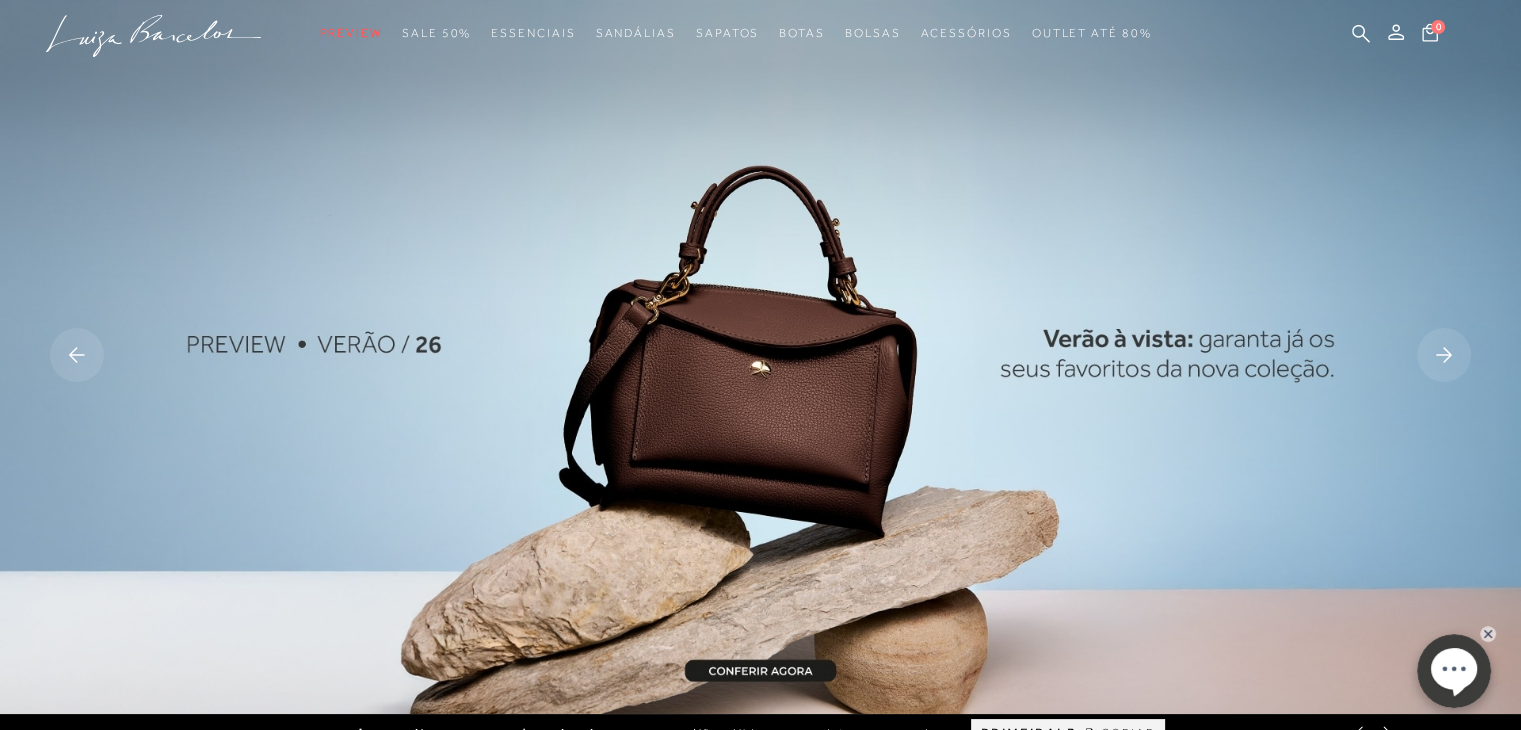click 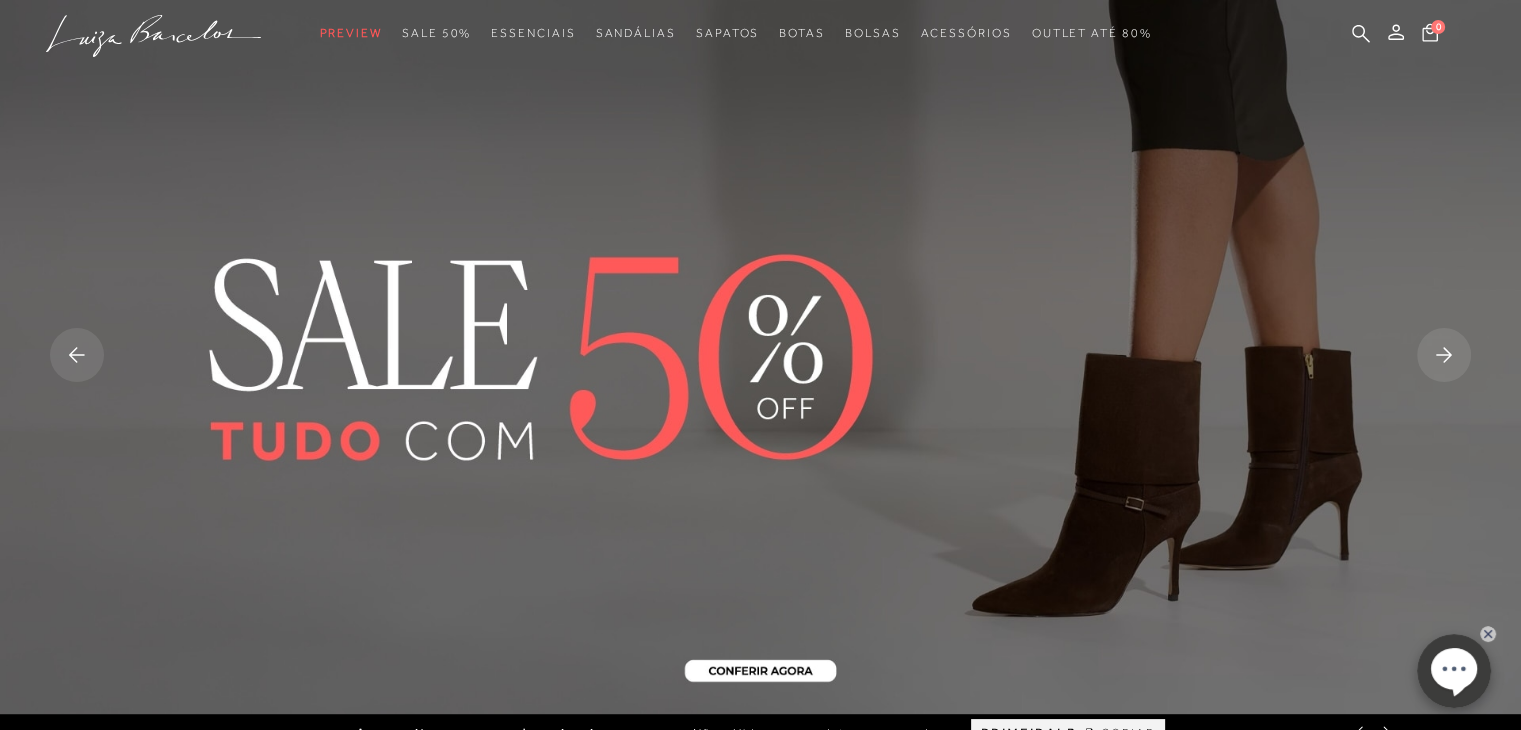 click 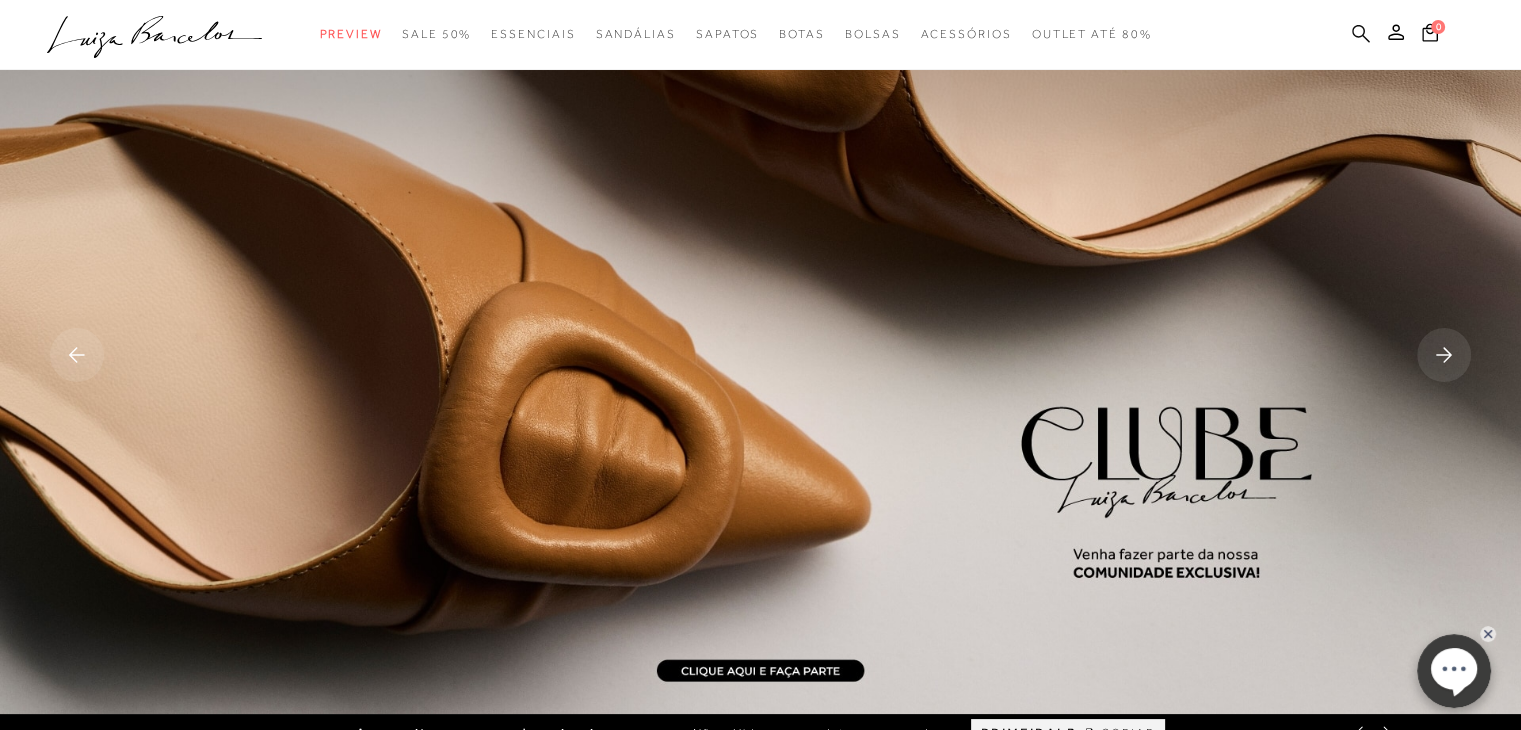 click 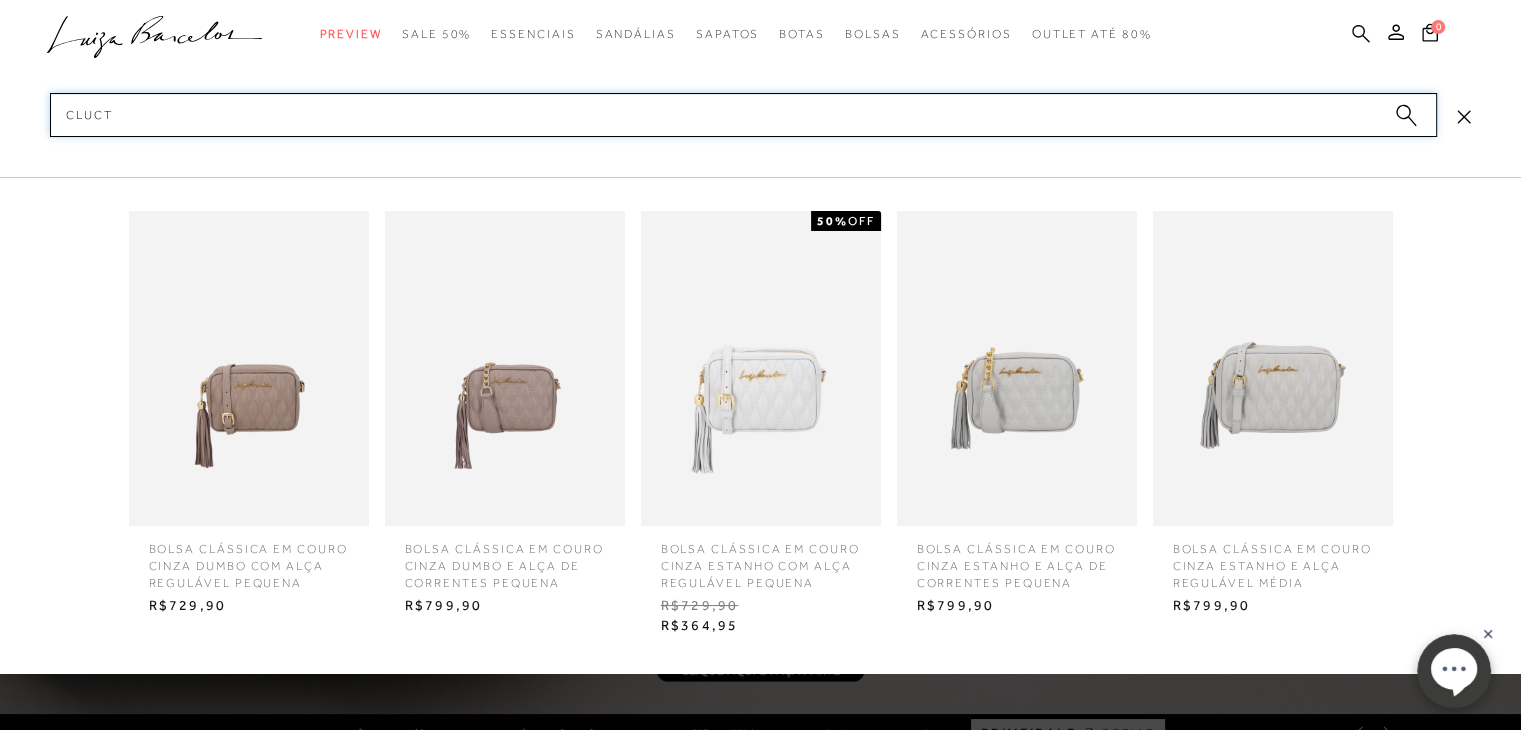 type on "clucth" 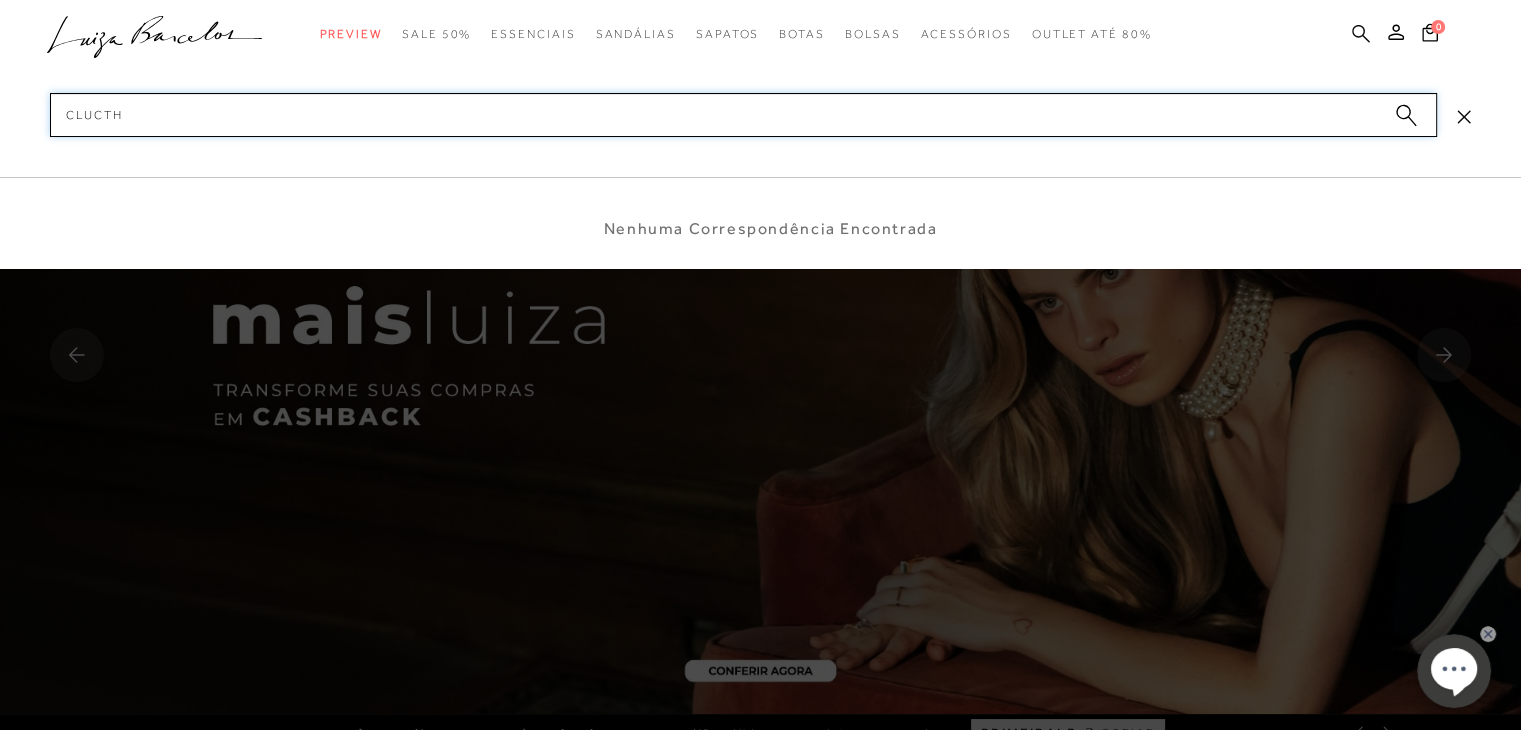 type 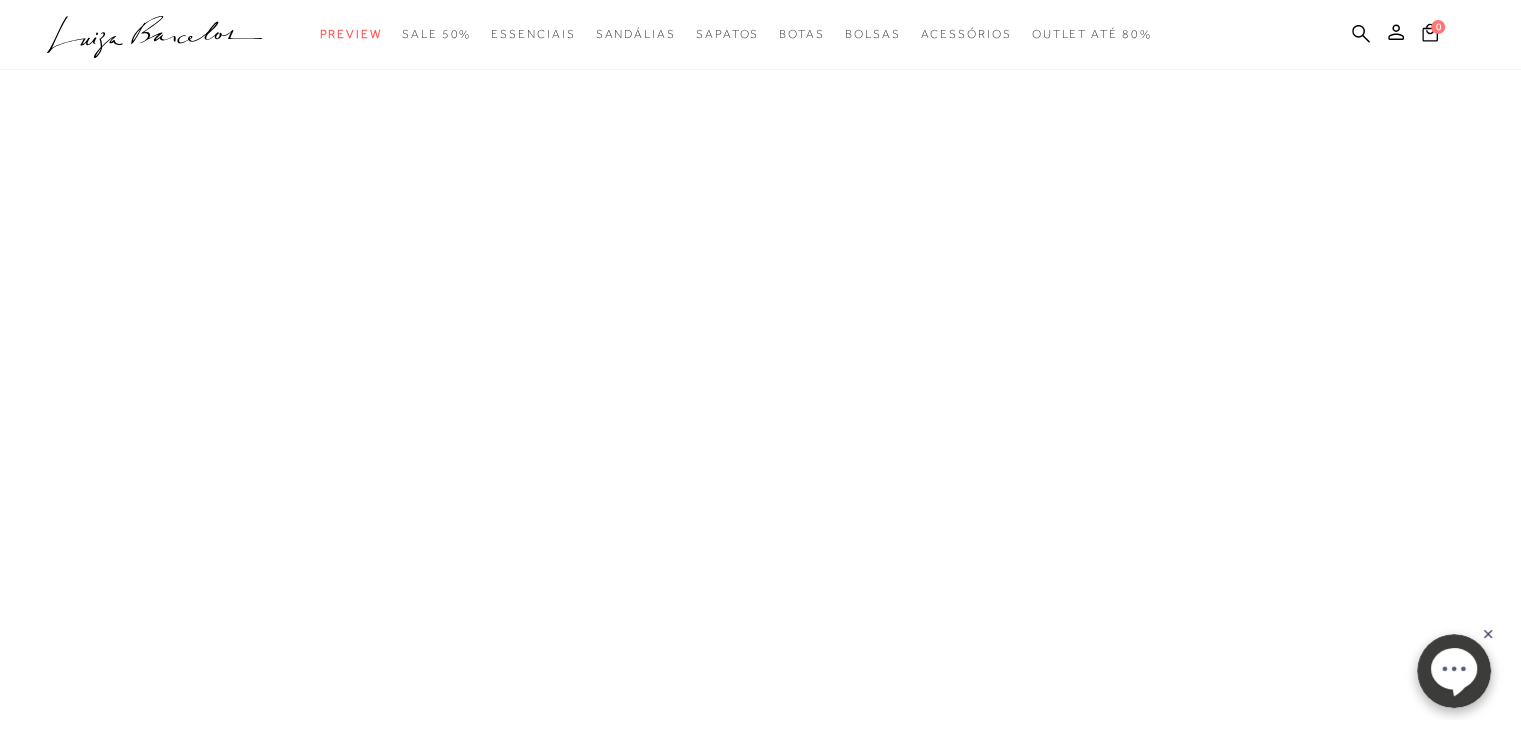 scroll, scrollTop: 0, scrollLeft: 0, axis: both 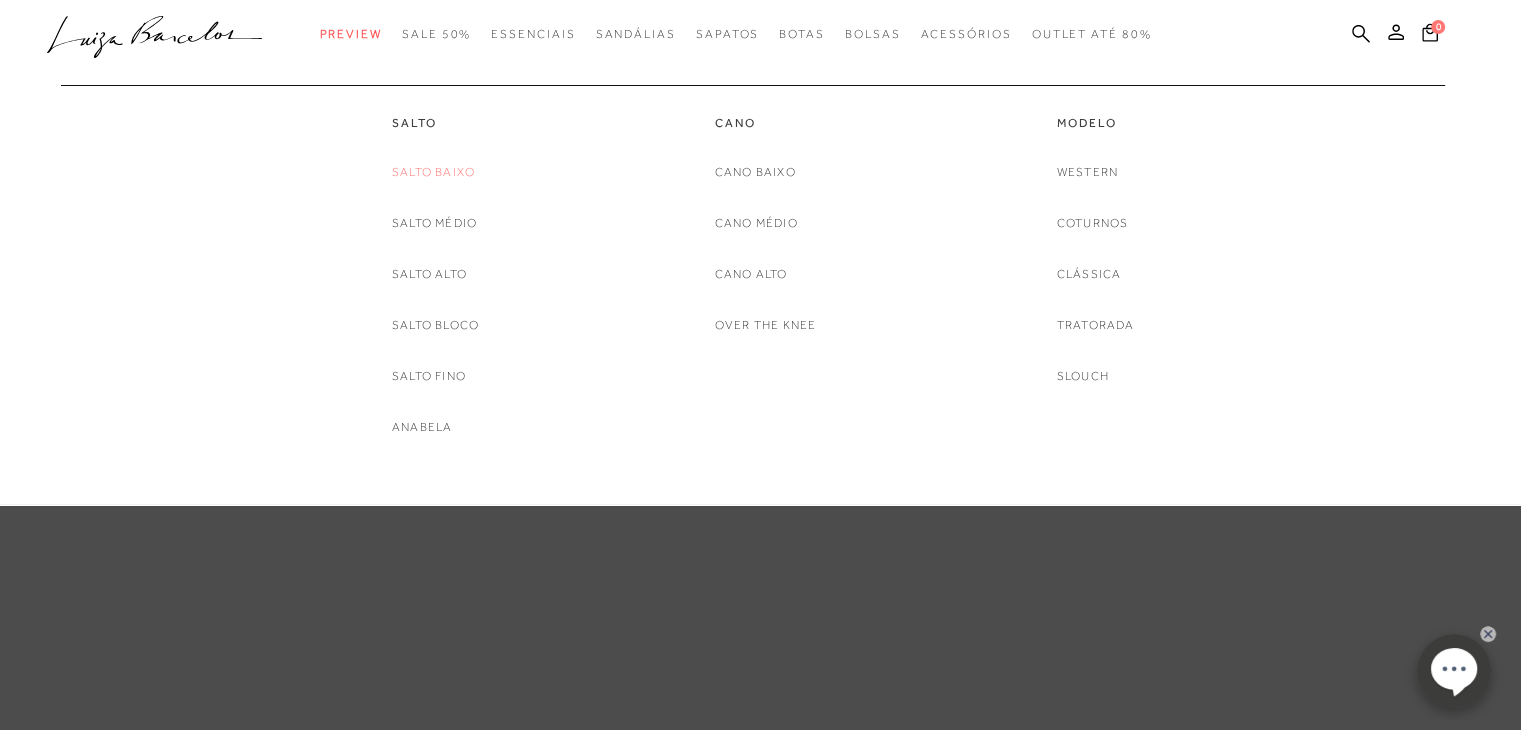 click on "Salto baixo" at bounding box center [433, 172] 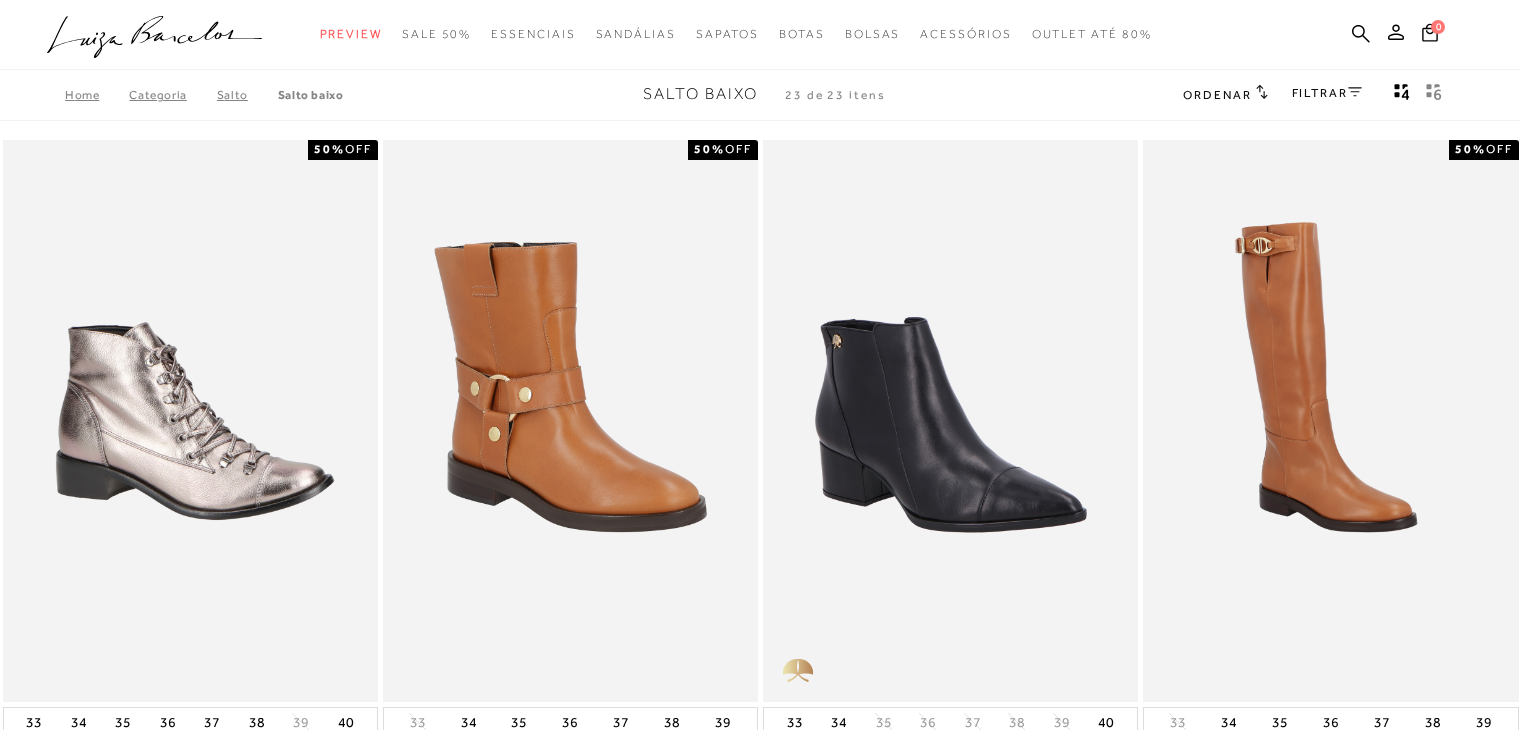 scroll, scrollTop: 638, scrollLeft: 0, axis: vertical 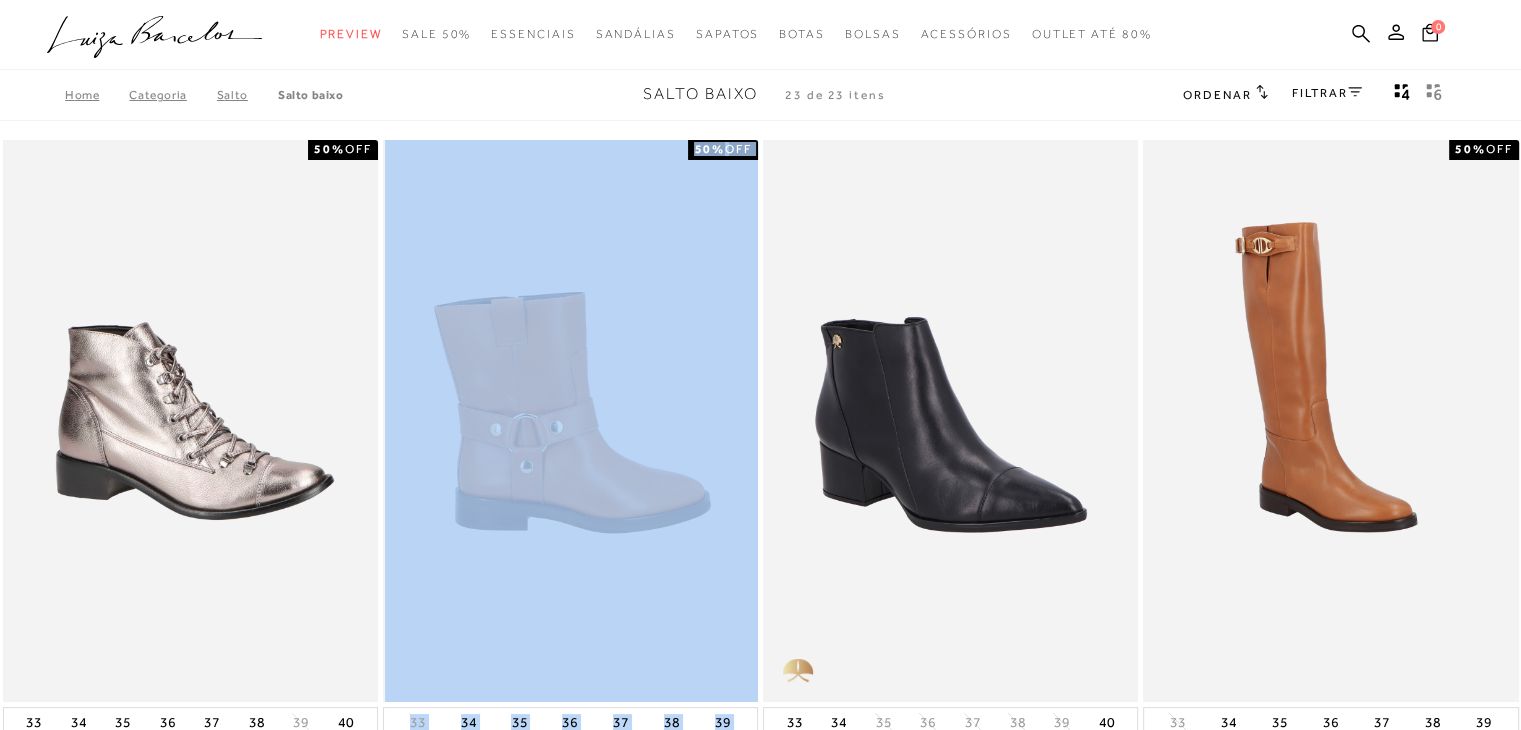 drag, startPoint x: 0, startPoint y: 0, endPoint x: 448, endPoint y: 169, distance: 478.81625 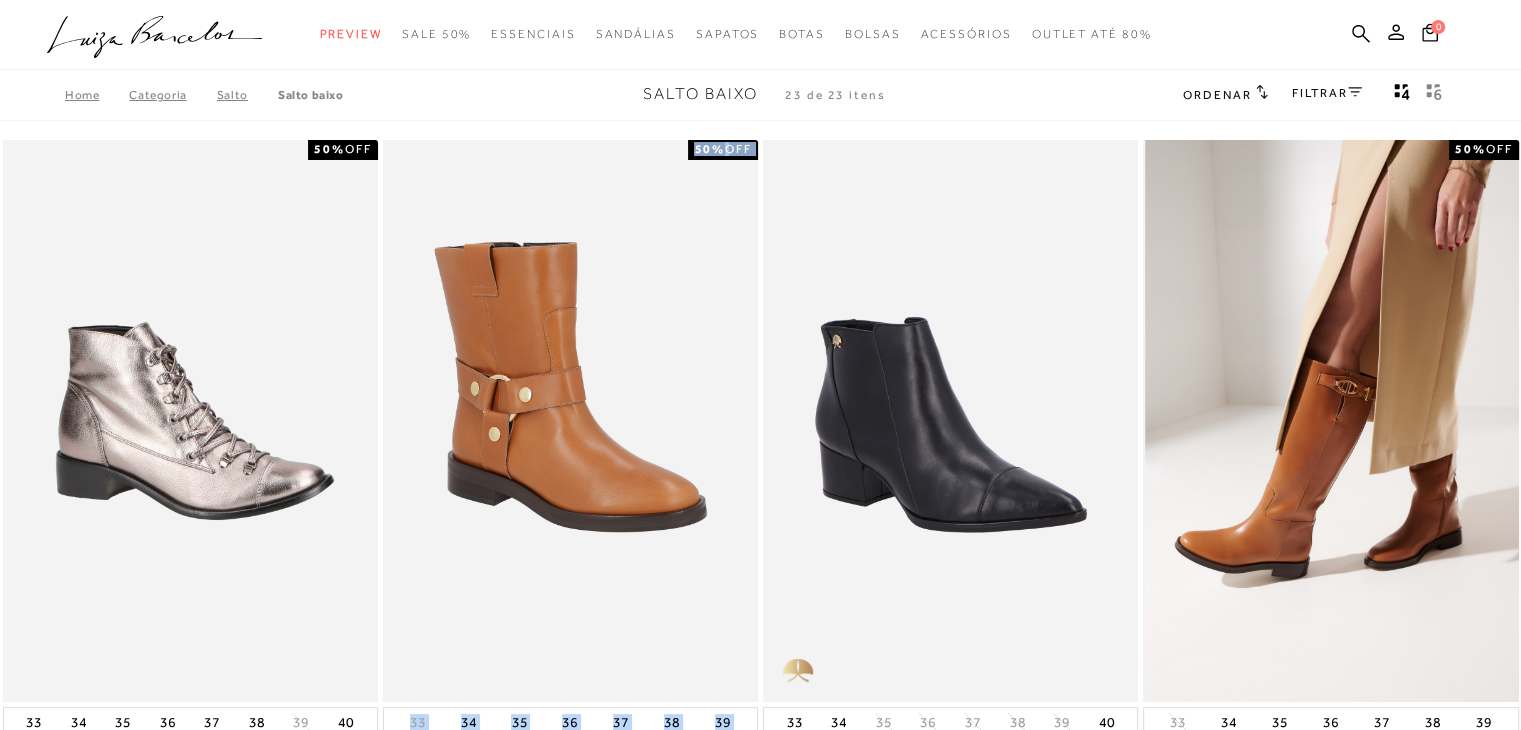 click at bounding box center [1331, 421] 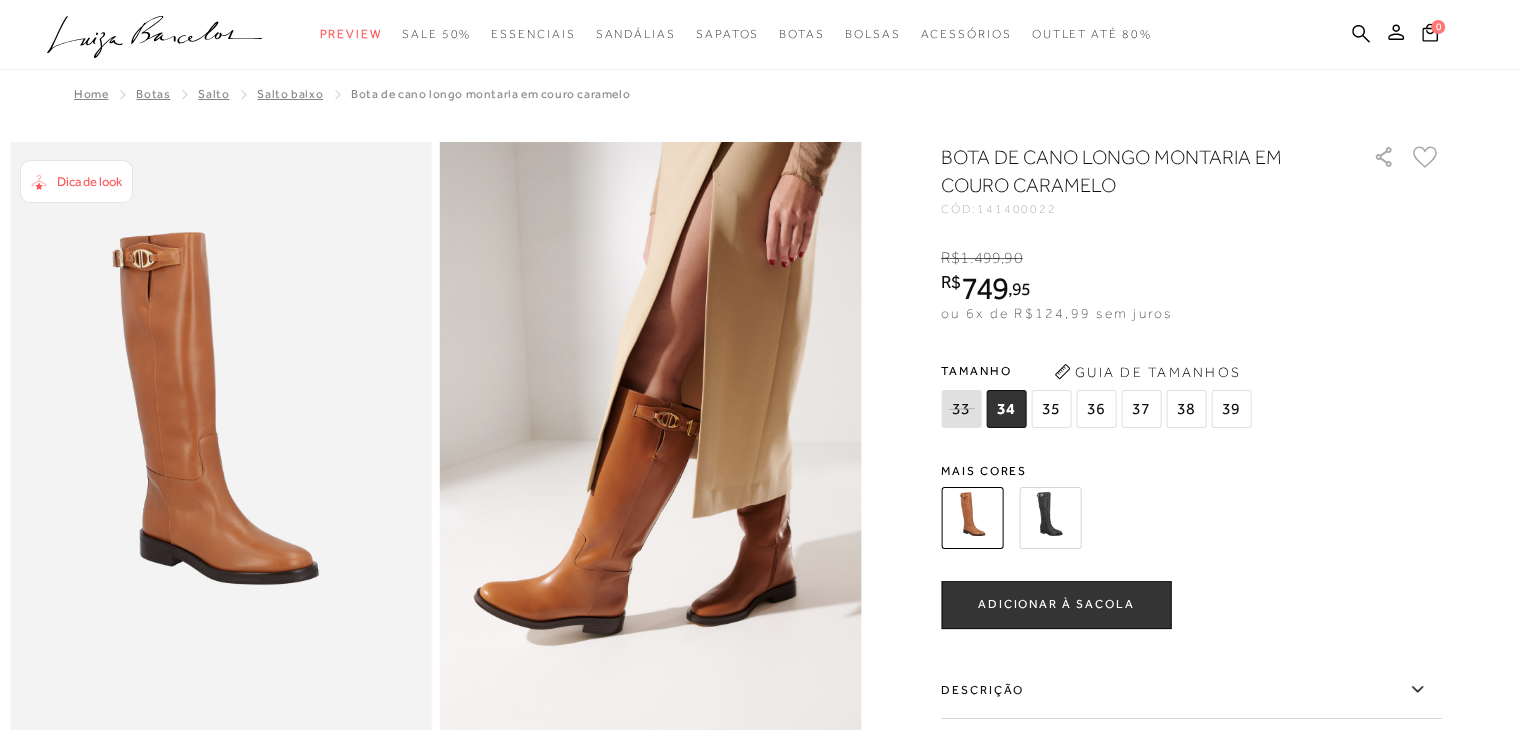 scroll, scrollTop: 0, scrollLeft: 0, axis: both 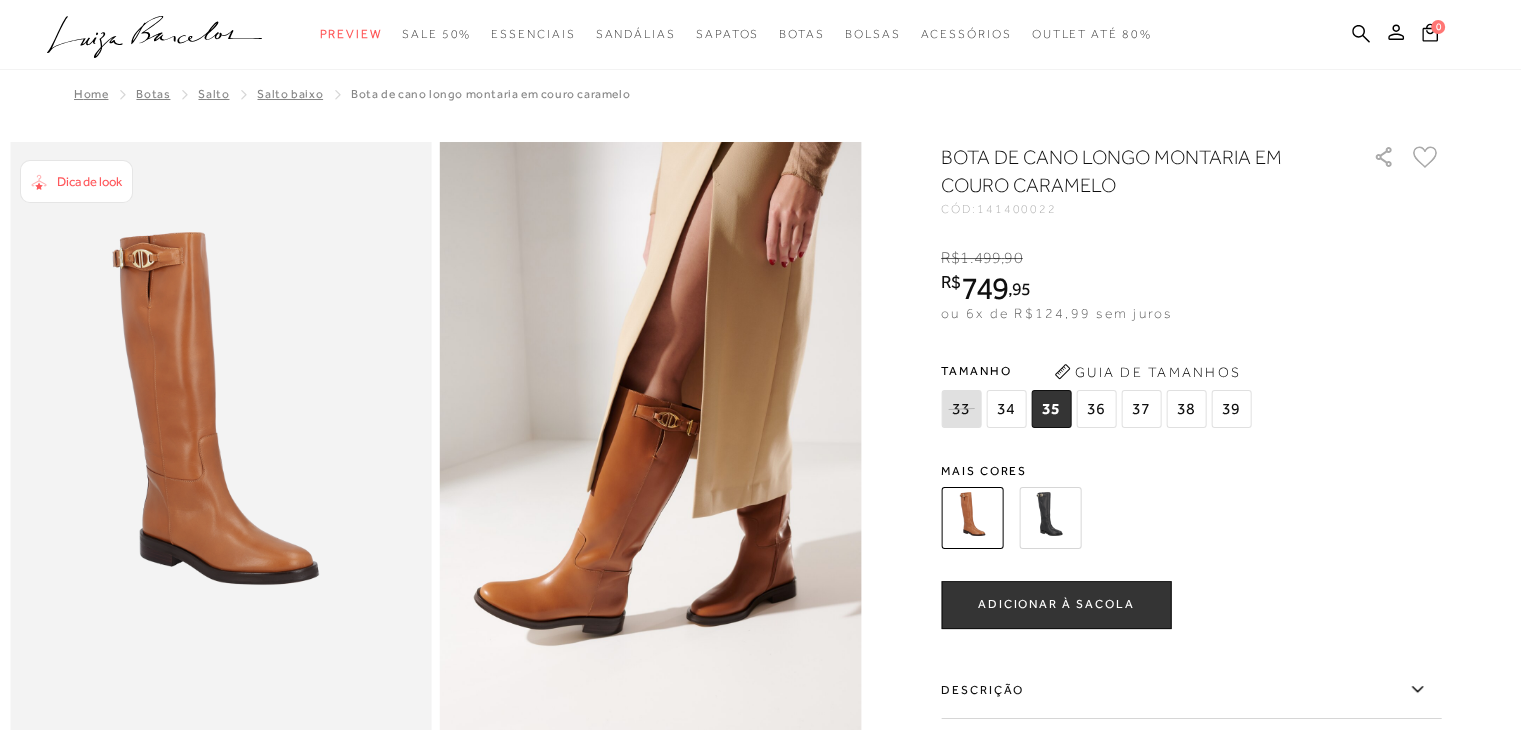 click at bounding box center (1050, 518) 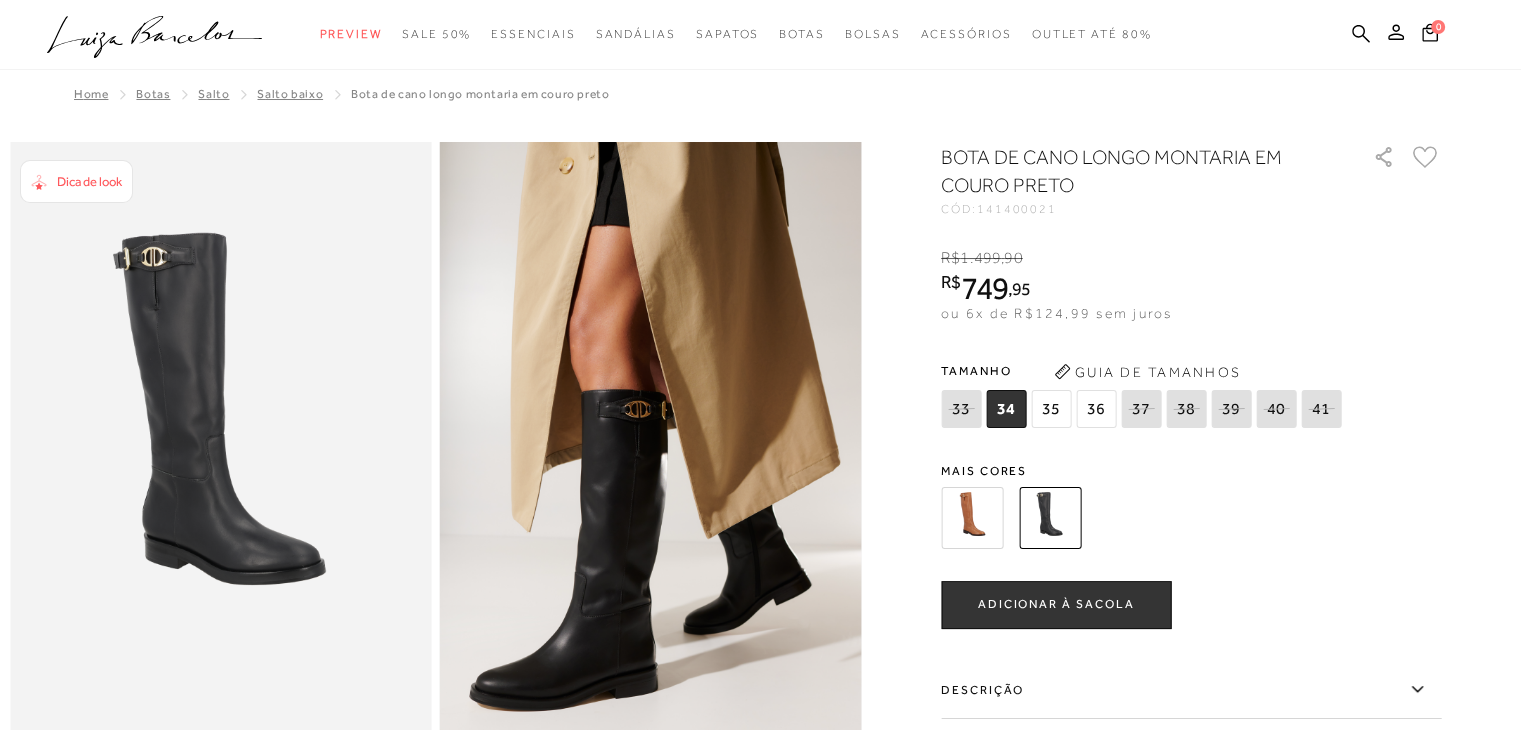 scroll, scrollTop: 0, scrollLeft: 0, axis: both 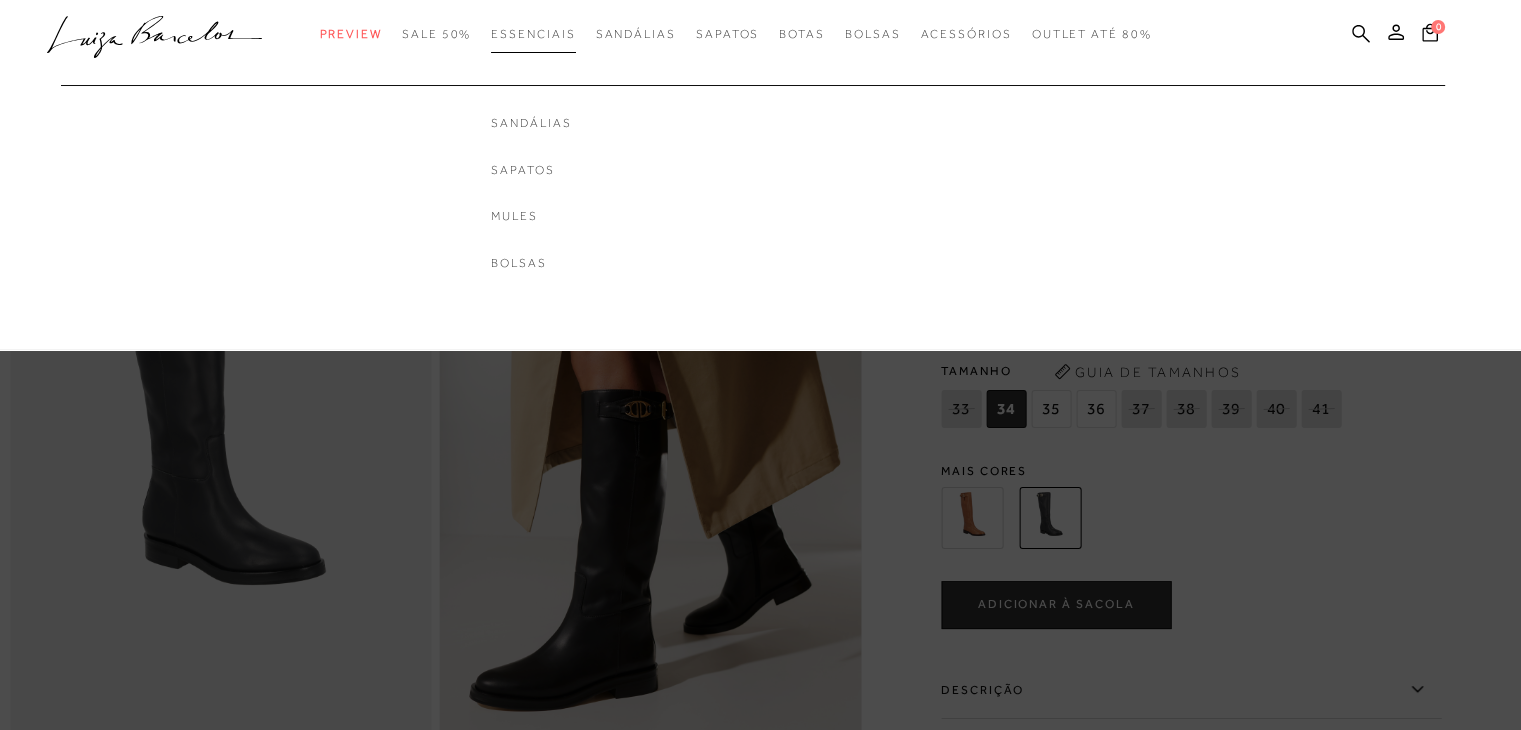 click on "Essenciais" at bounding box center [533, 34] 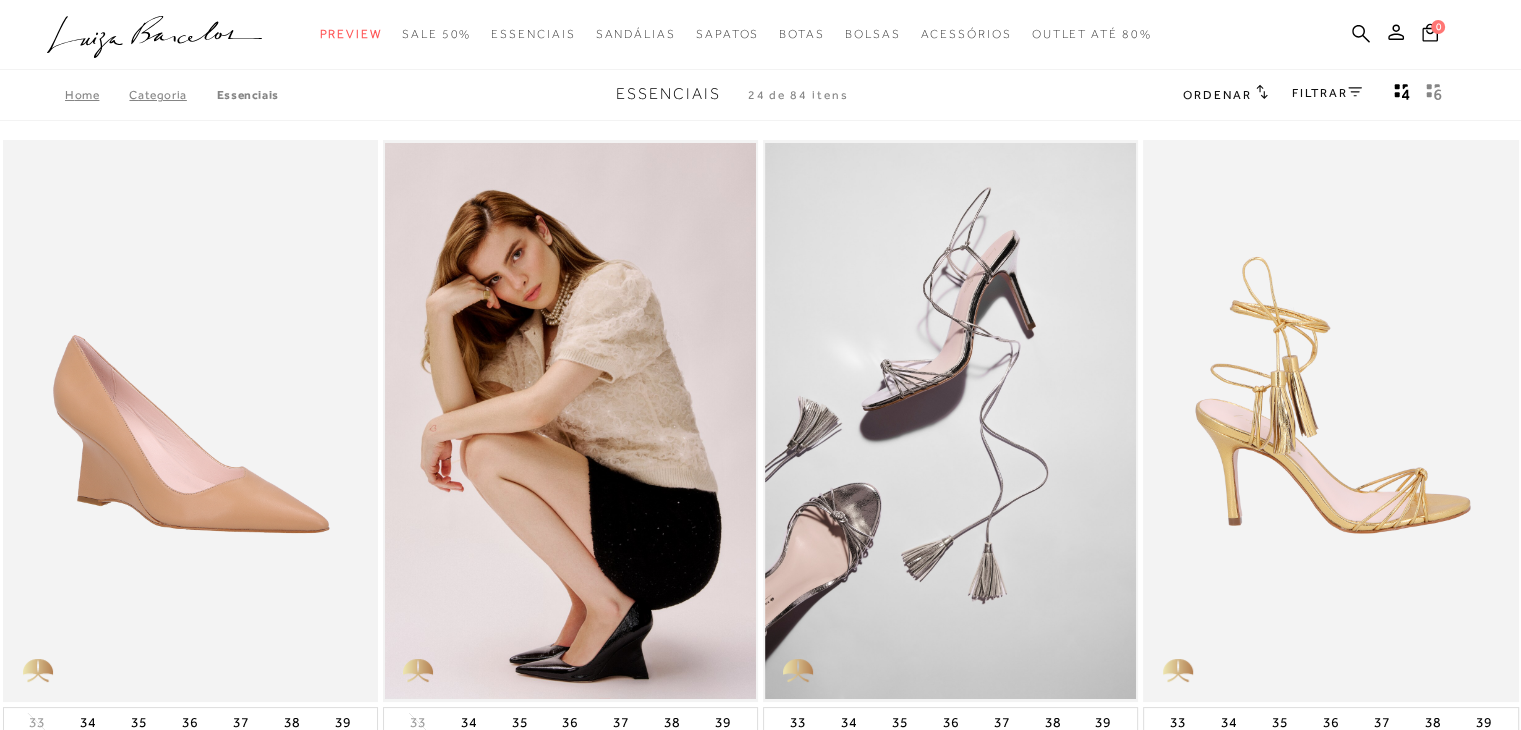 type 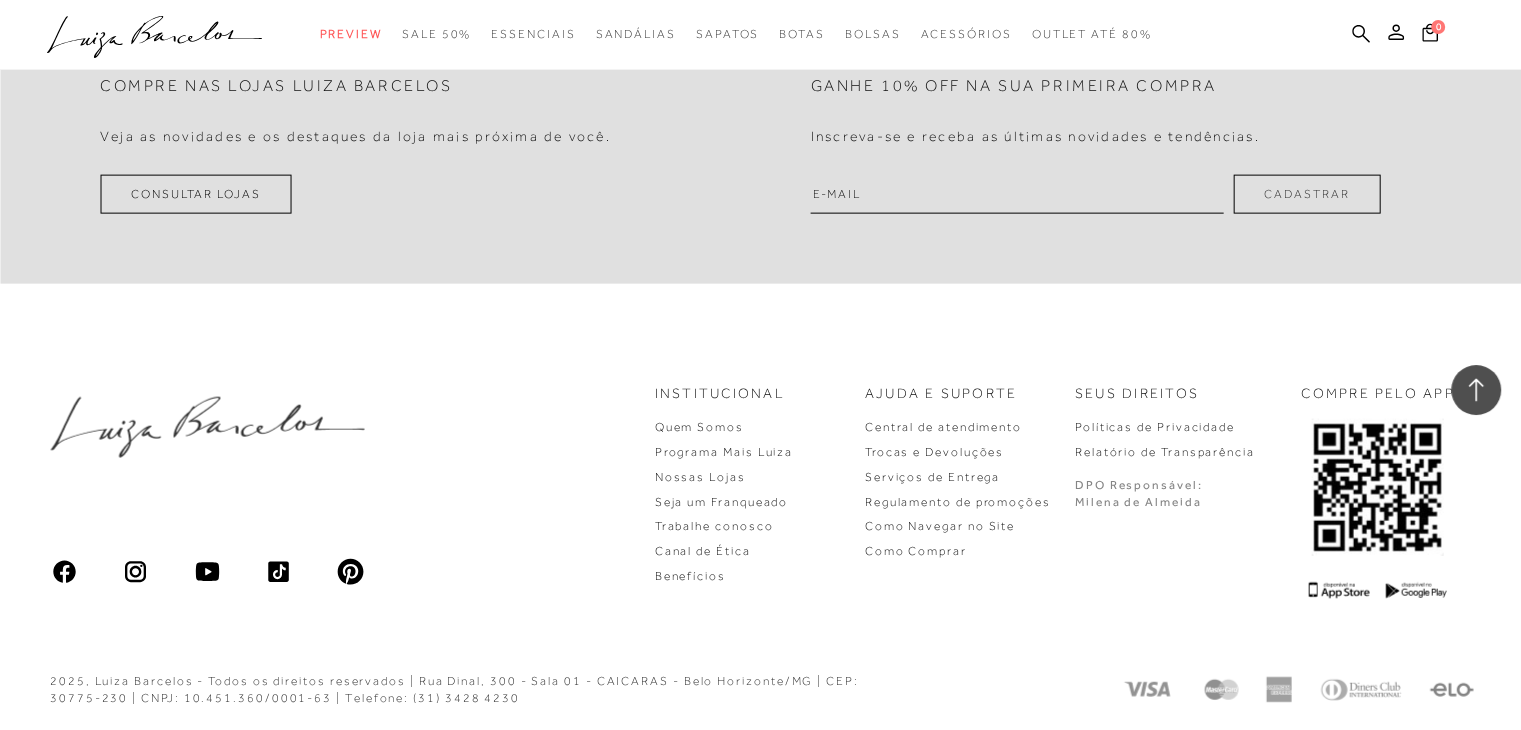 scroll, scrollTop: 3940, scrollLeft: 0, axis: vertical 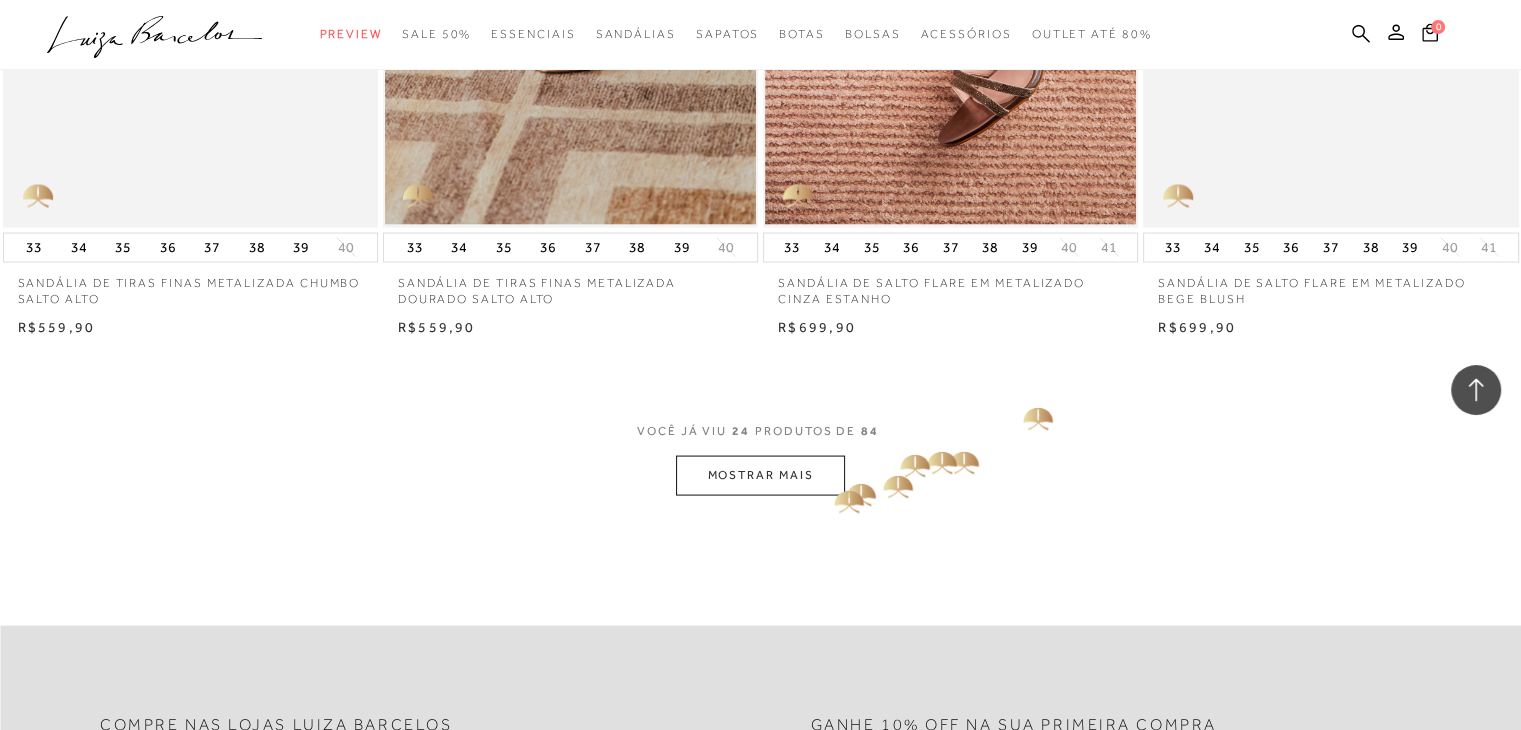 click on "MOSTRAR MAIS" at bounding box center [760, 475] 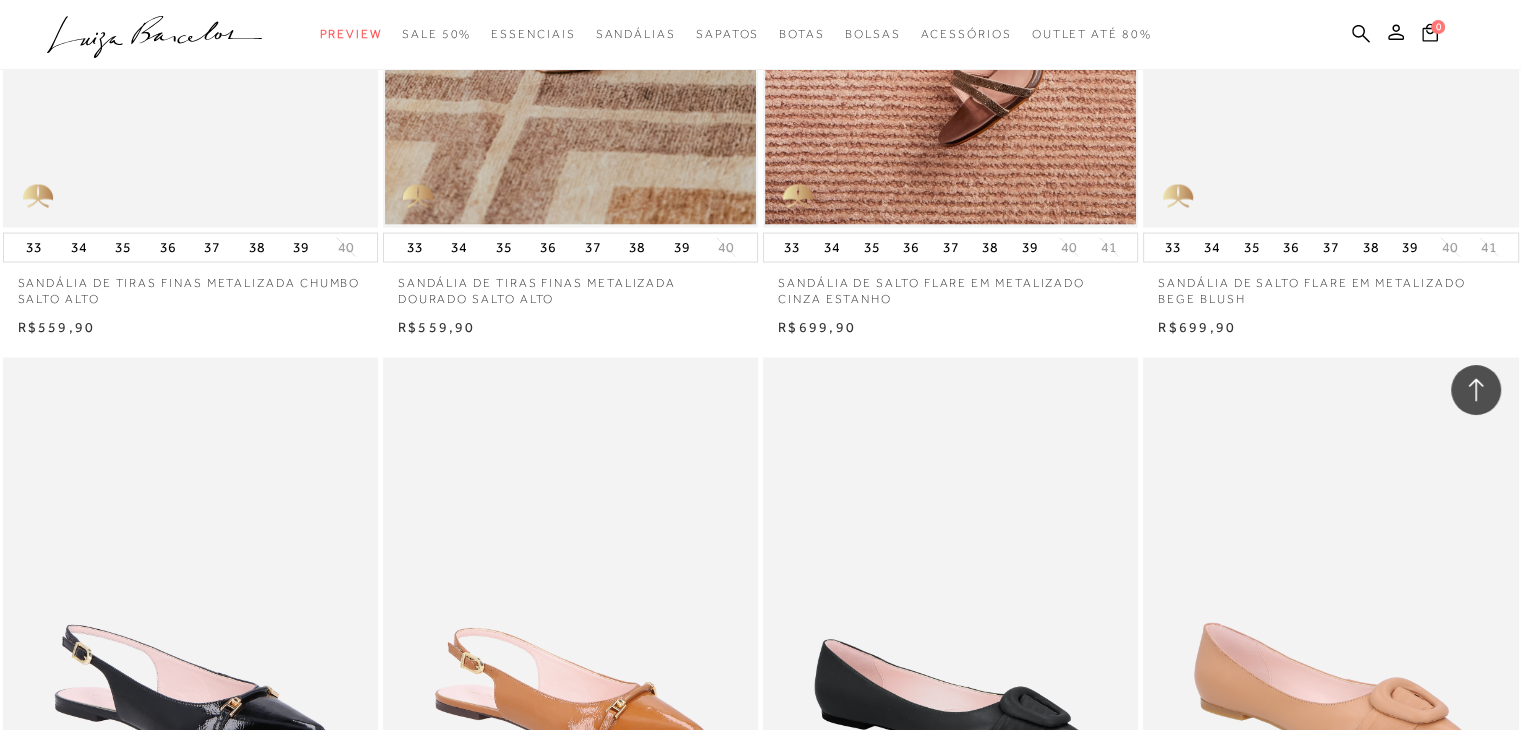 type 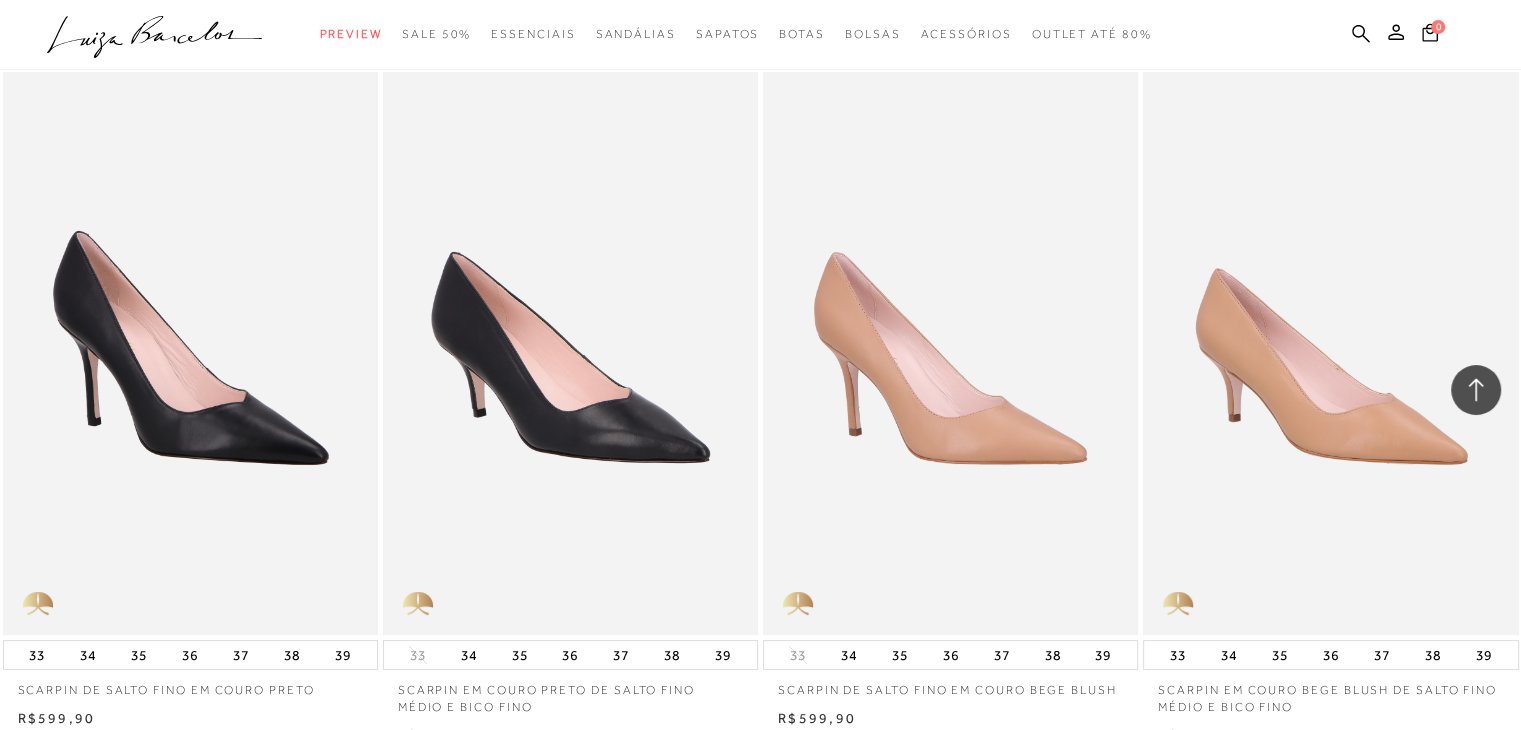 scroll, scrollTop: 8329, scrollLeft: 0, axis: vertical 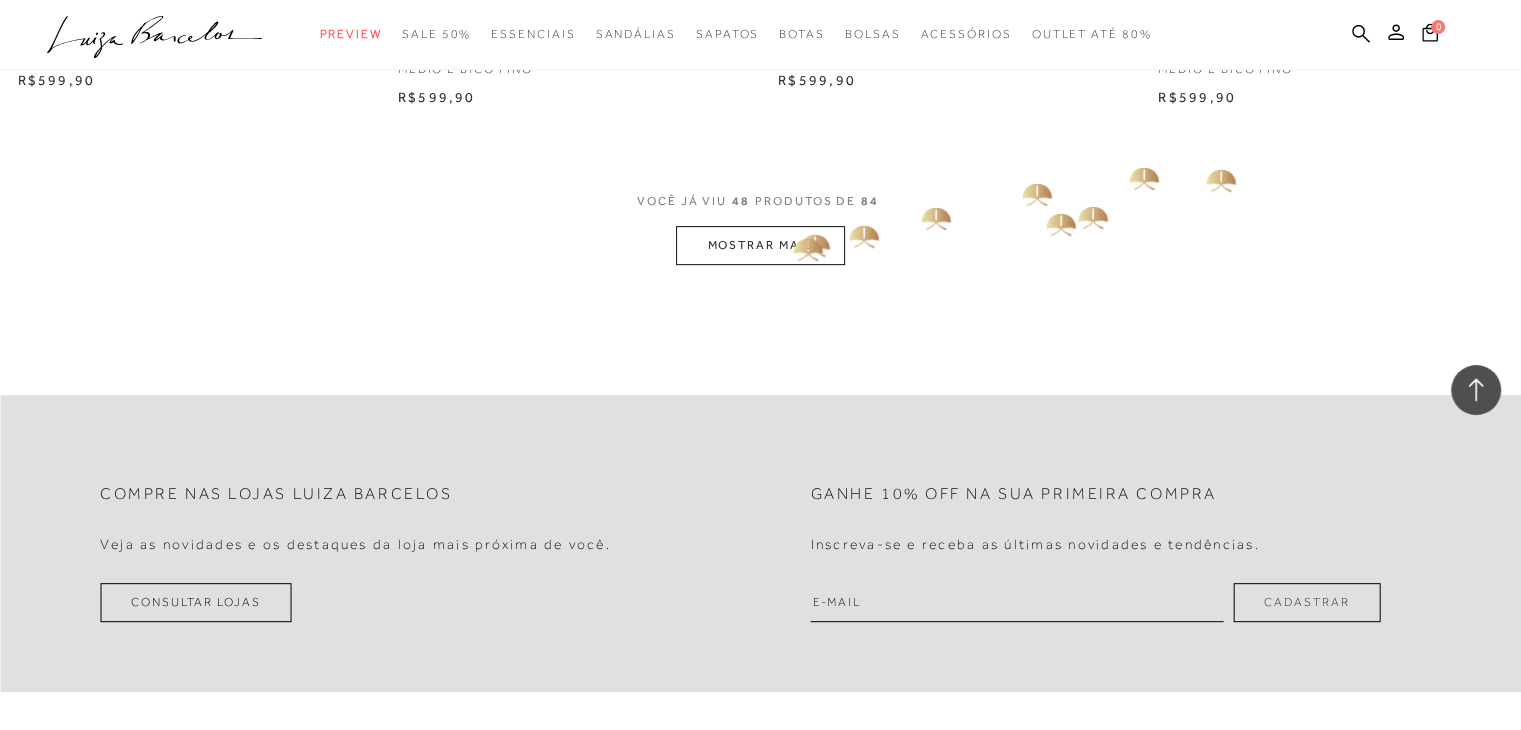 click on "MOSTRAR MAIS" at bounding box center [760, 245] 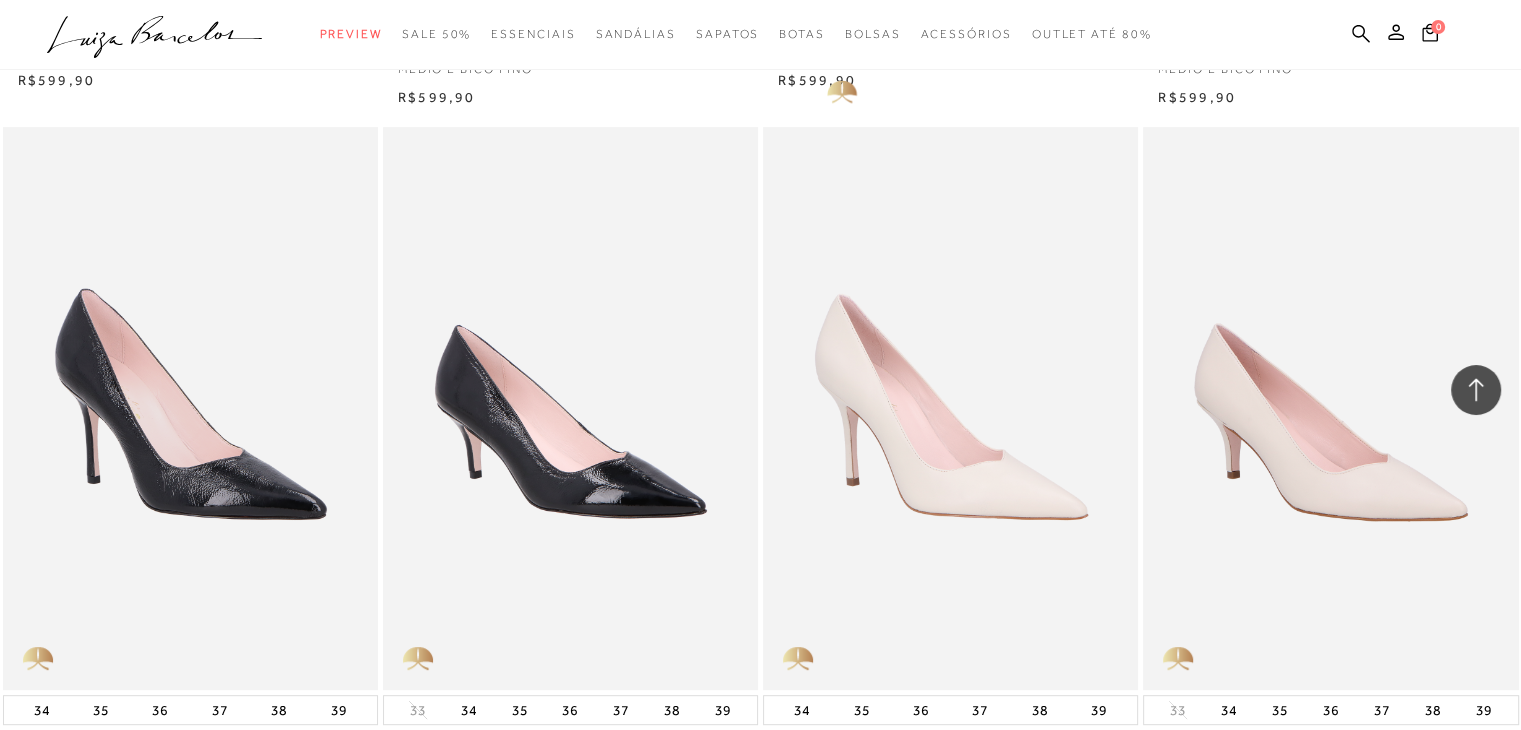 scroll, scrollTop: 8968, scrollLeft: 0, axis: vertical 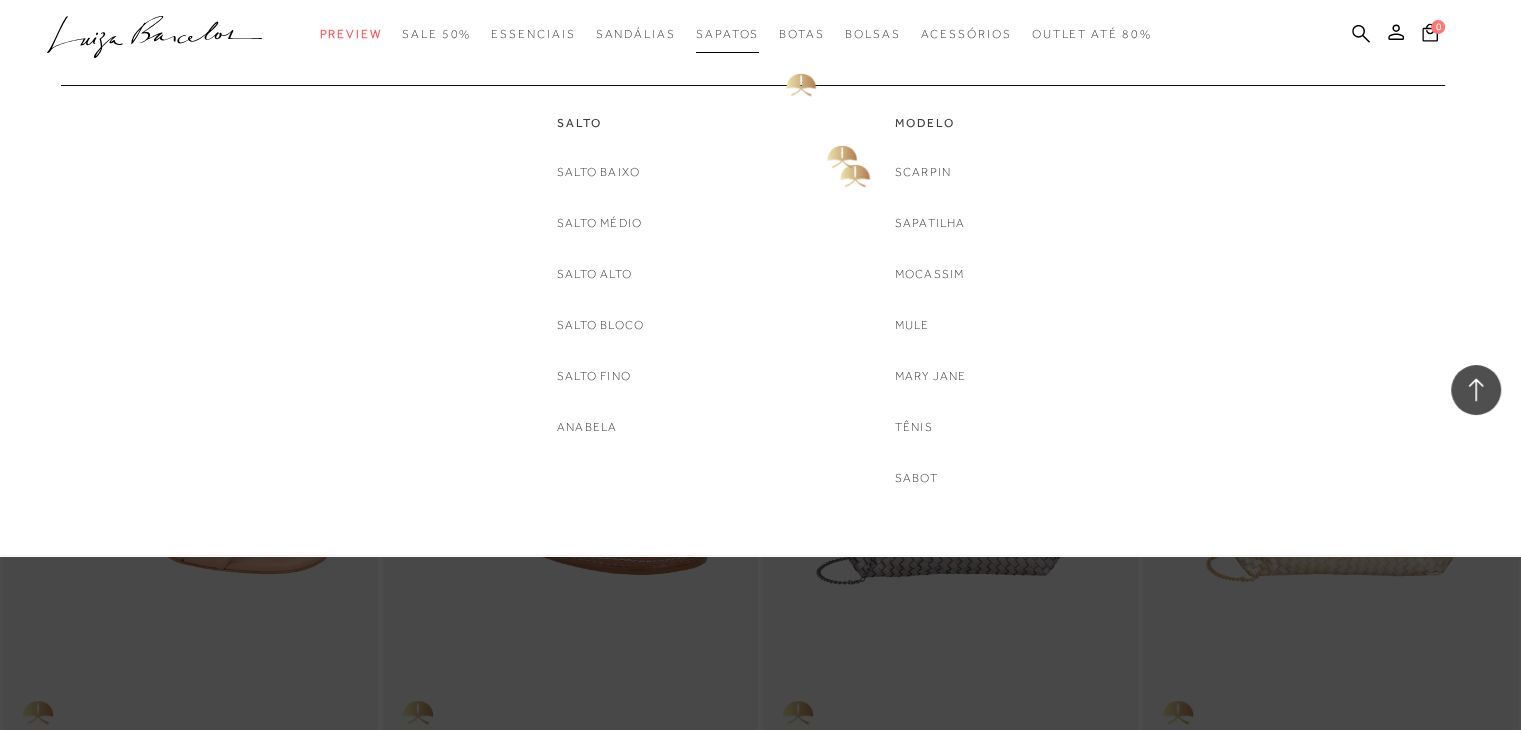 click on "Sapatos" at bounding box center (727, 34) 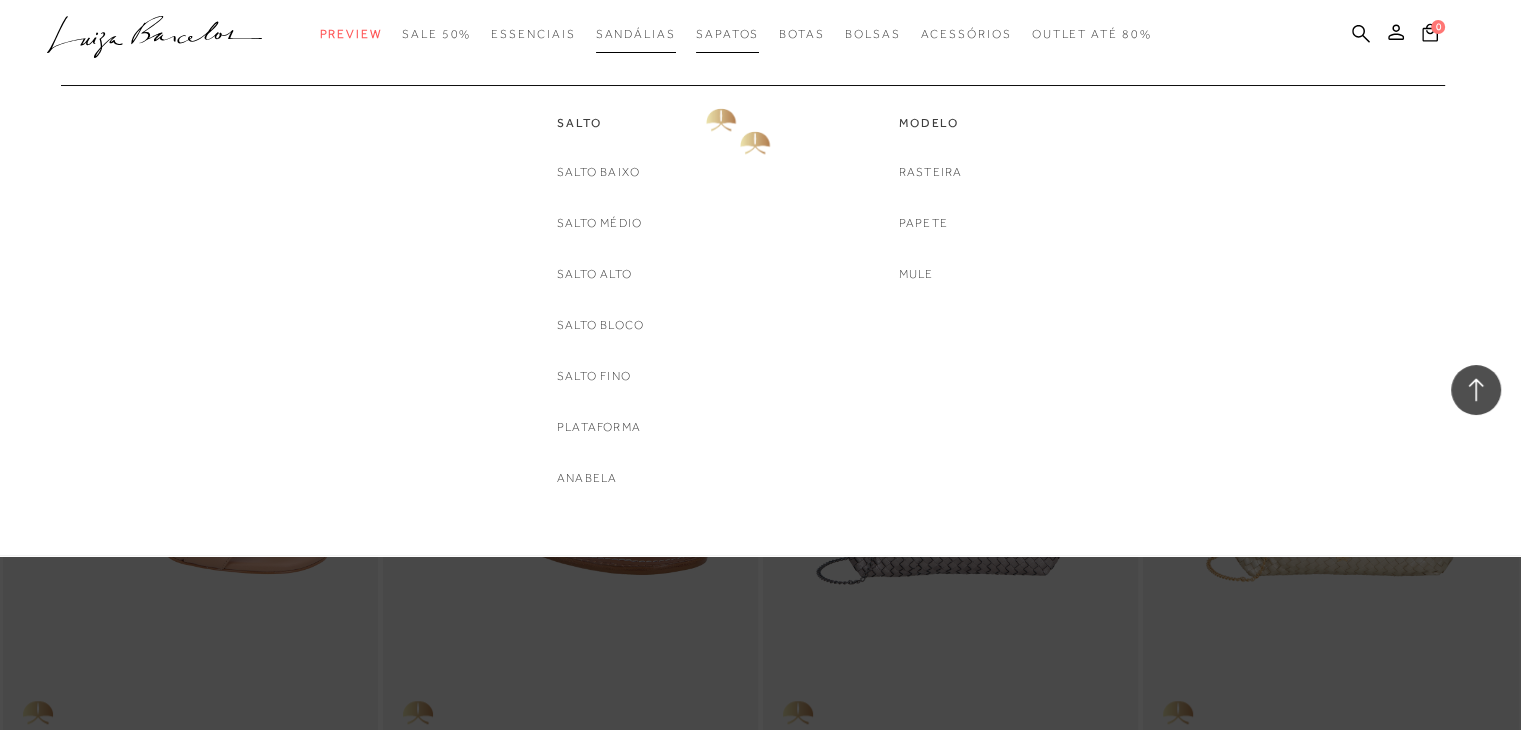 scroll, scrollTop: 0, scrollLeft: 0, axis: both 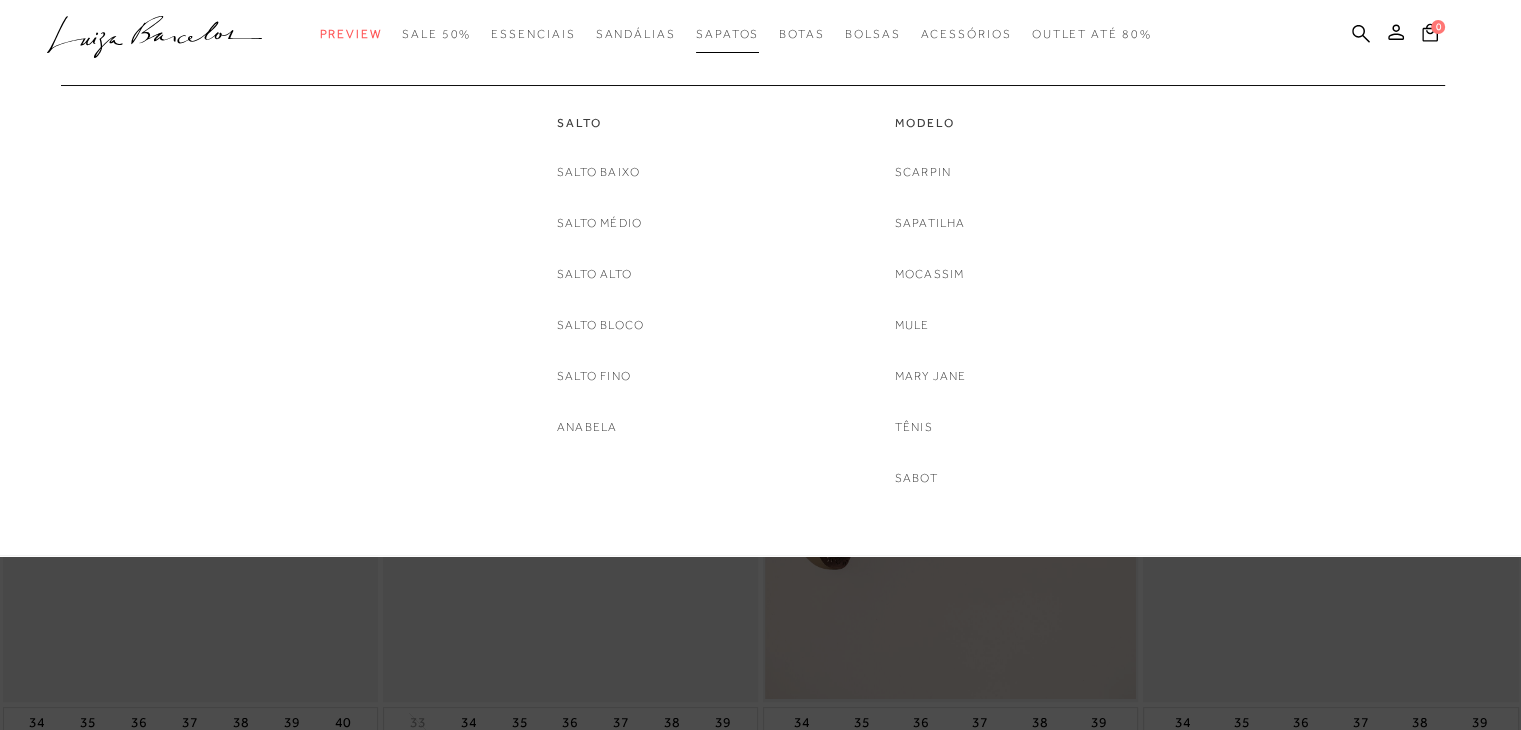 click on "Sapatos" at bounding box center [727, 34] 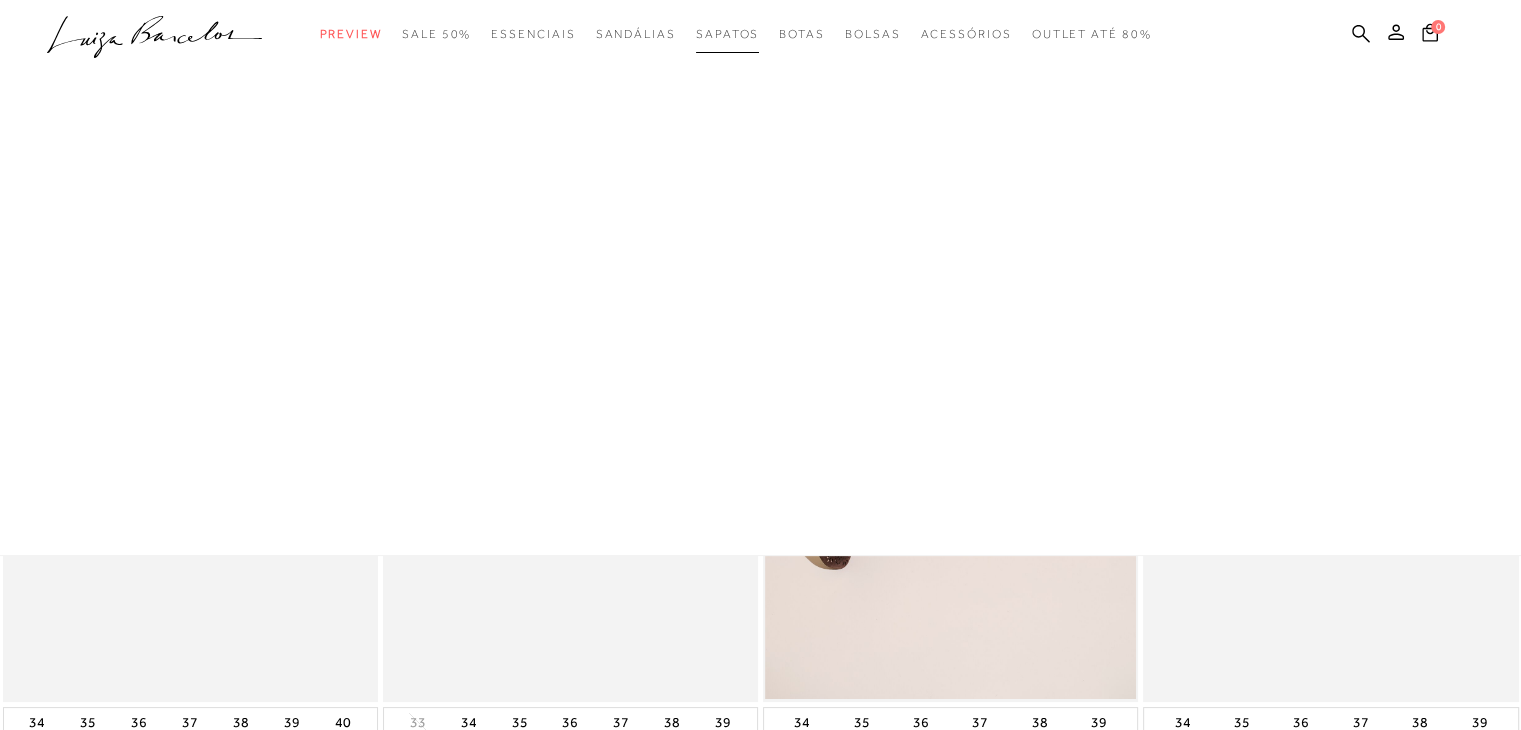 click on "Sapatos" at bounding box center (727, 34) 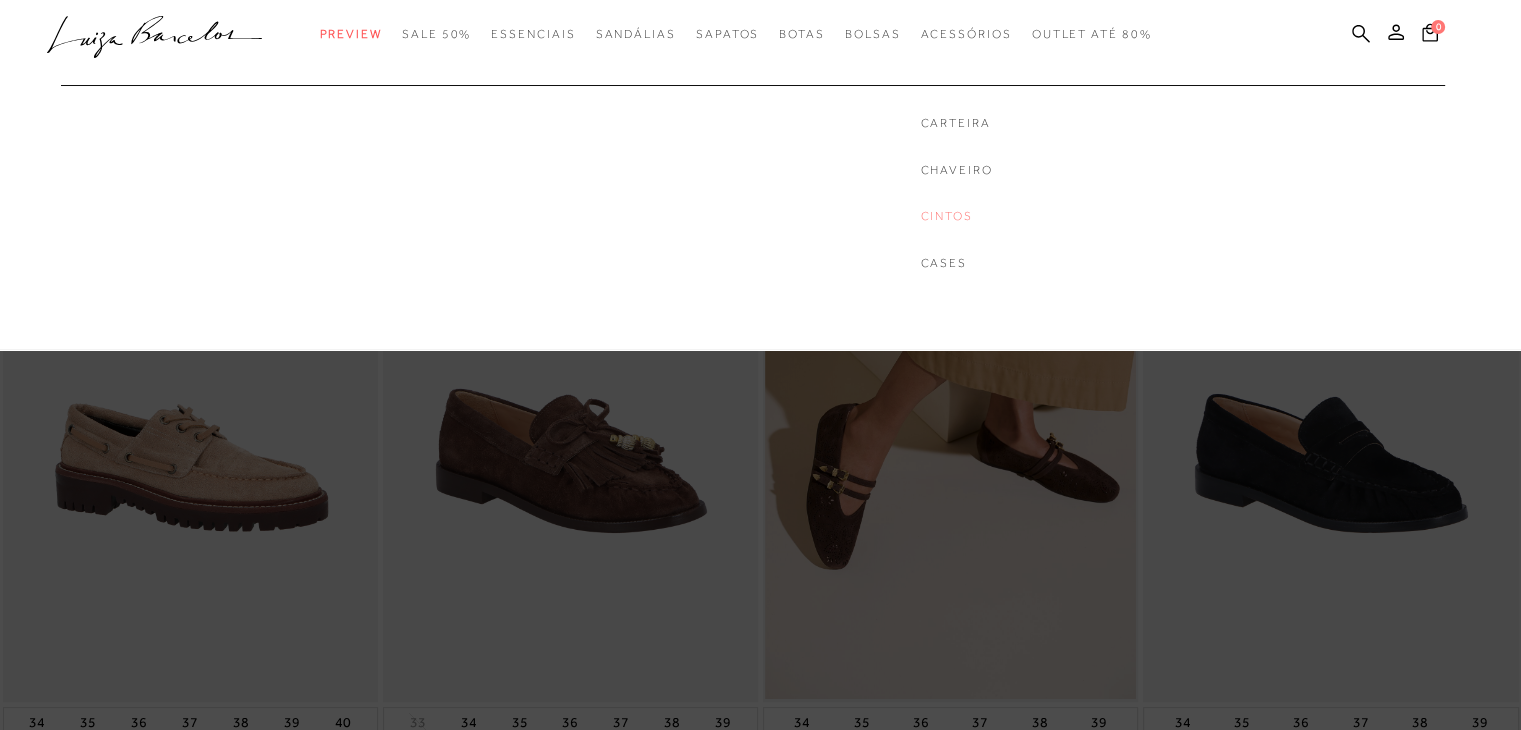 click on "Cintos" at bounding box center [956, 216] 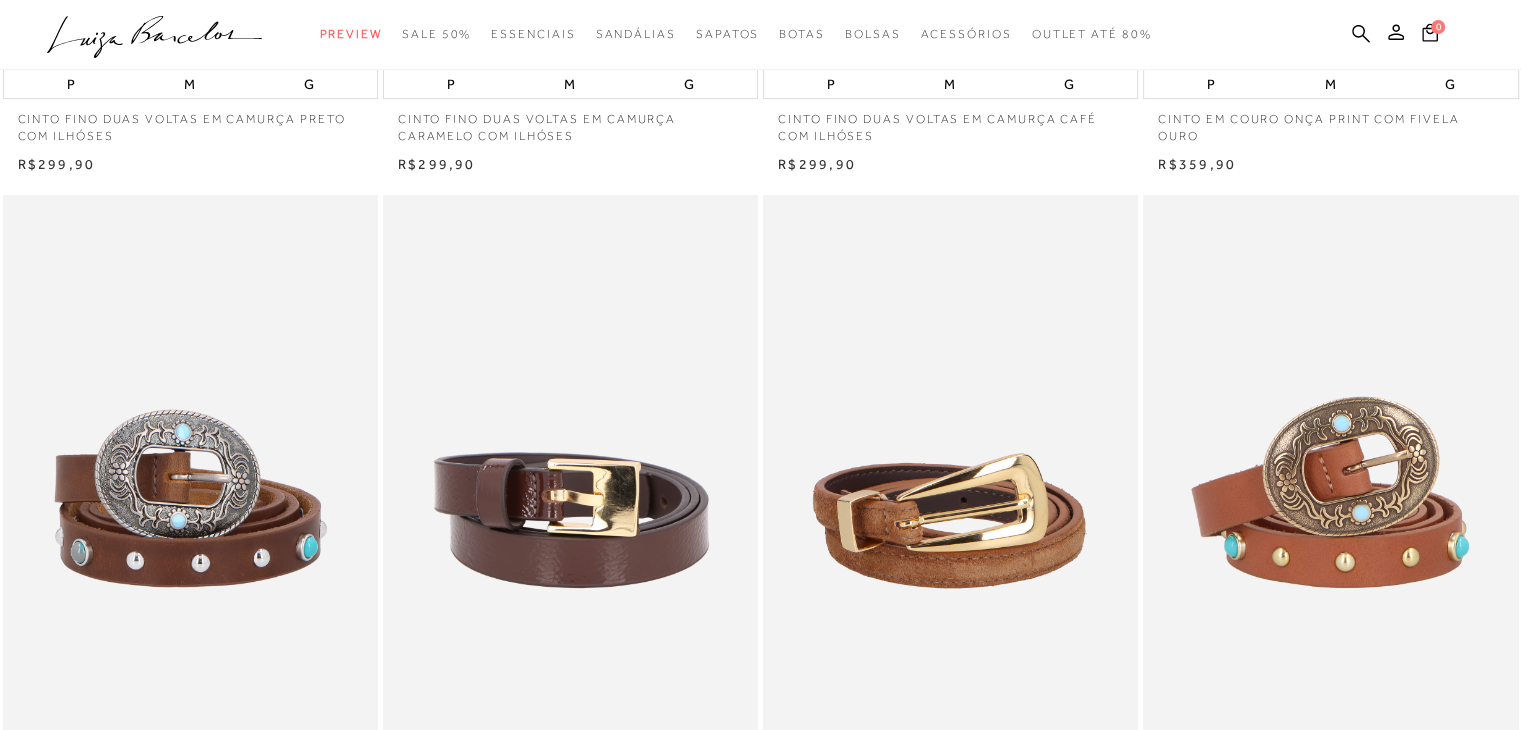 type 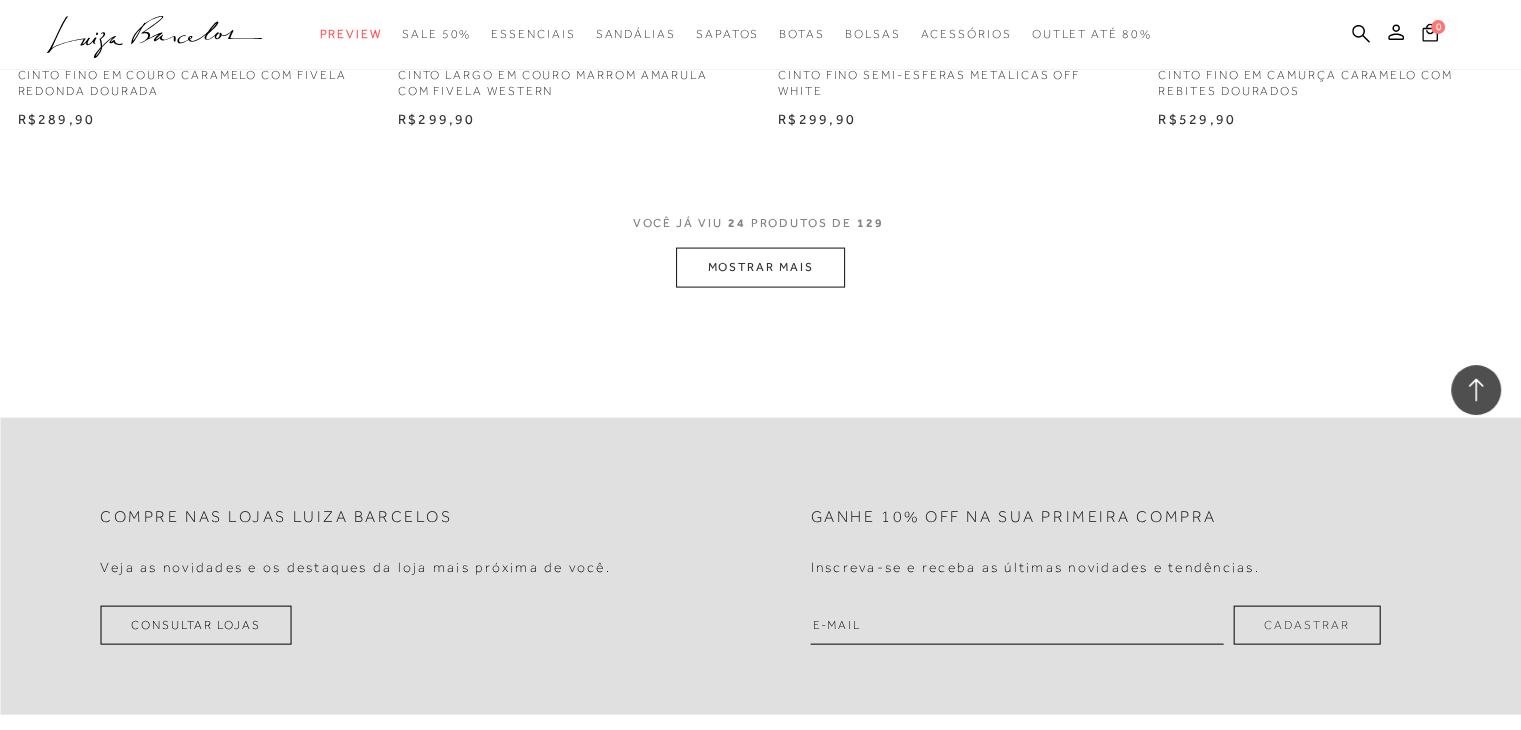 scroll, scrollTop: 4270, scrollLeft: 0, axis: vertical 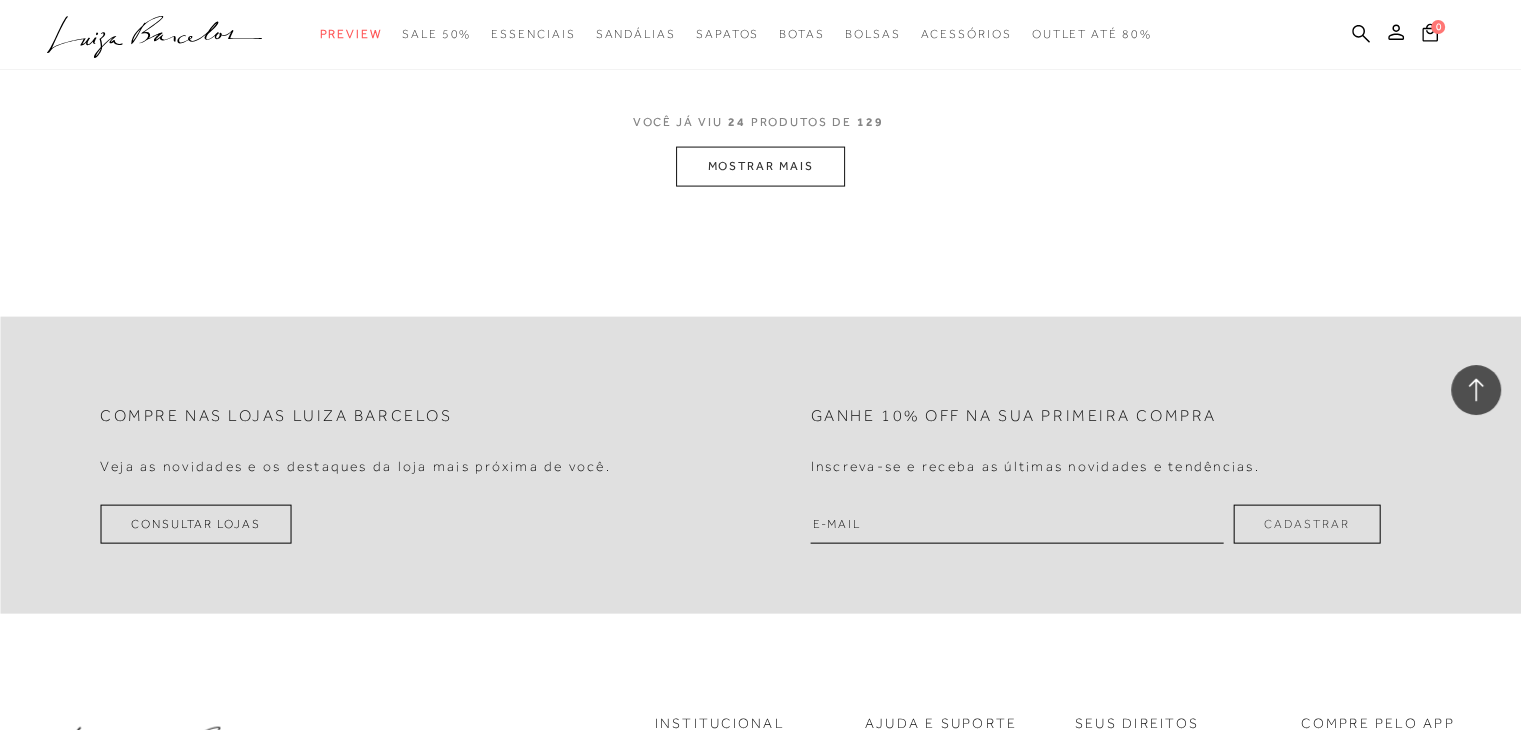click on "MOSTRAR MAIS" at bounding box center (760, 166) 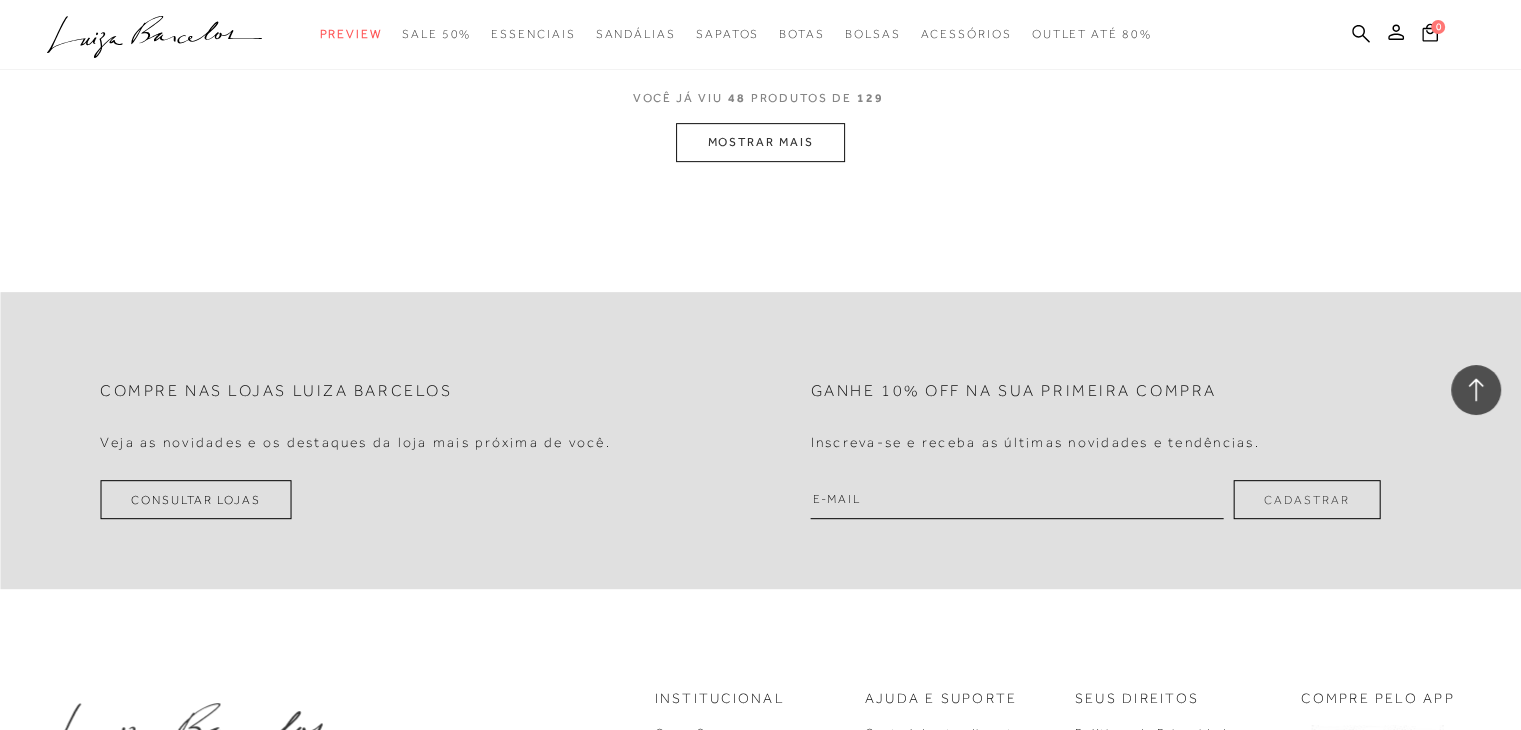 scroll, scrollTop: 8460, scrollLeft: 0, axis: vertical 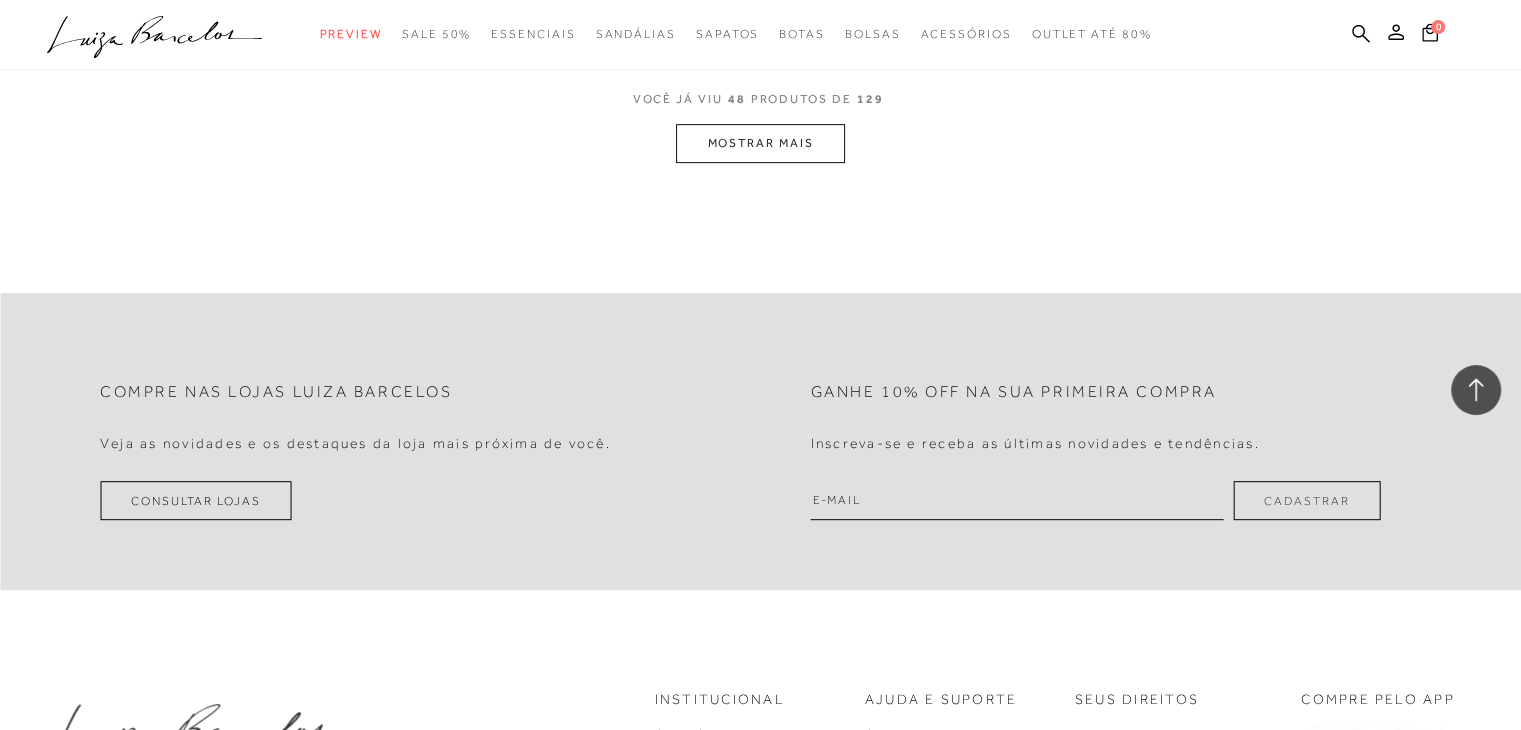 click on "MOSTRAR MAIS" at bounding box center [760, 143] 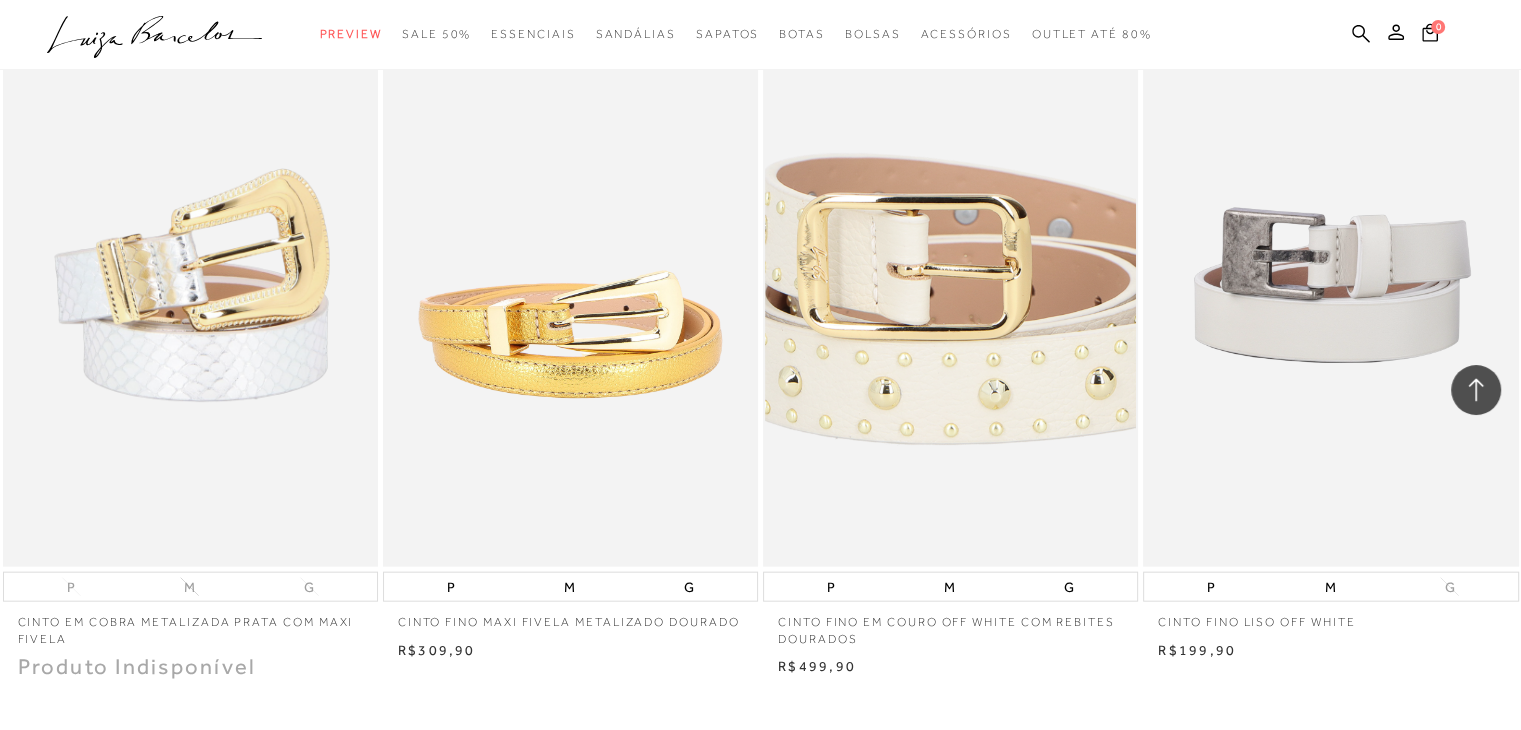 scroll, scrollTop: 12691, scrollLeft: 0, axis: vertical 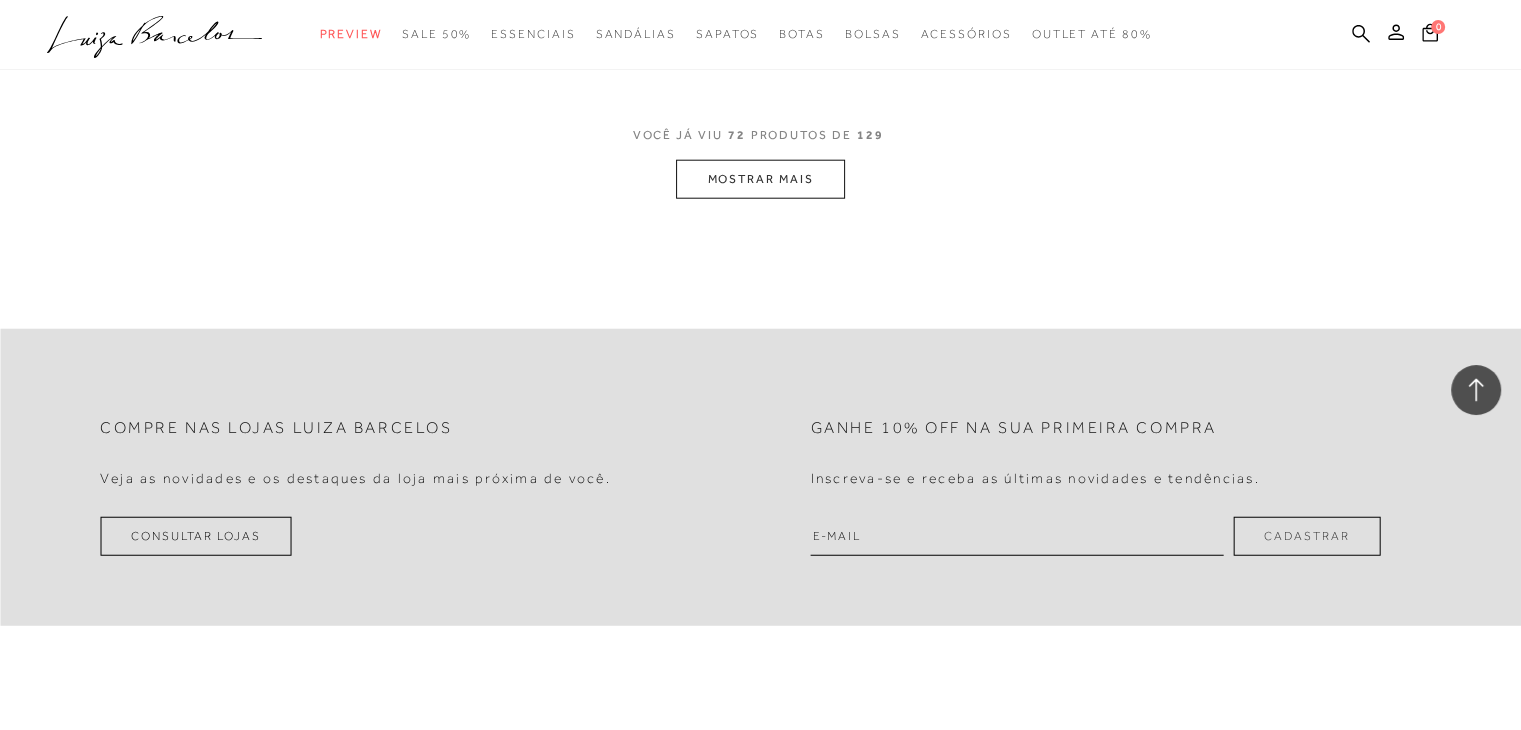 click on "MOSTRAR MAIS" at bounding box center [760, 179] 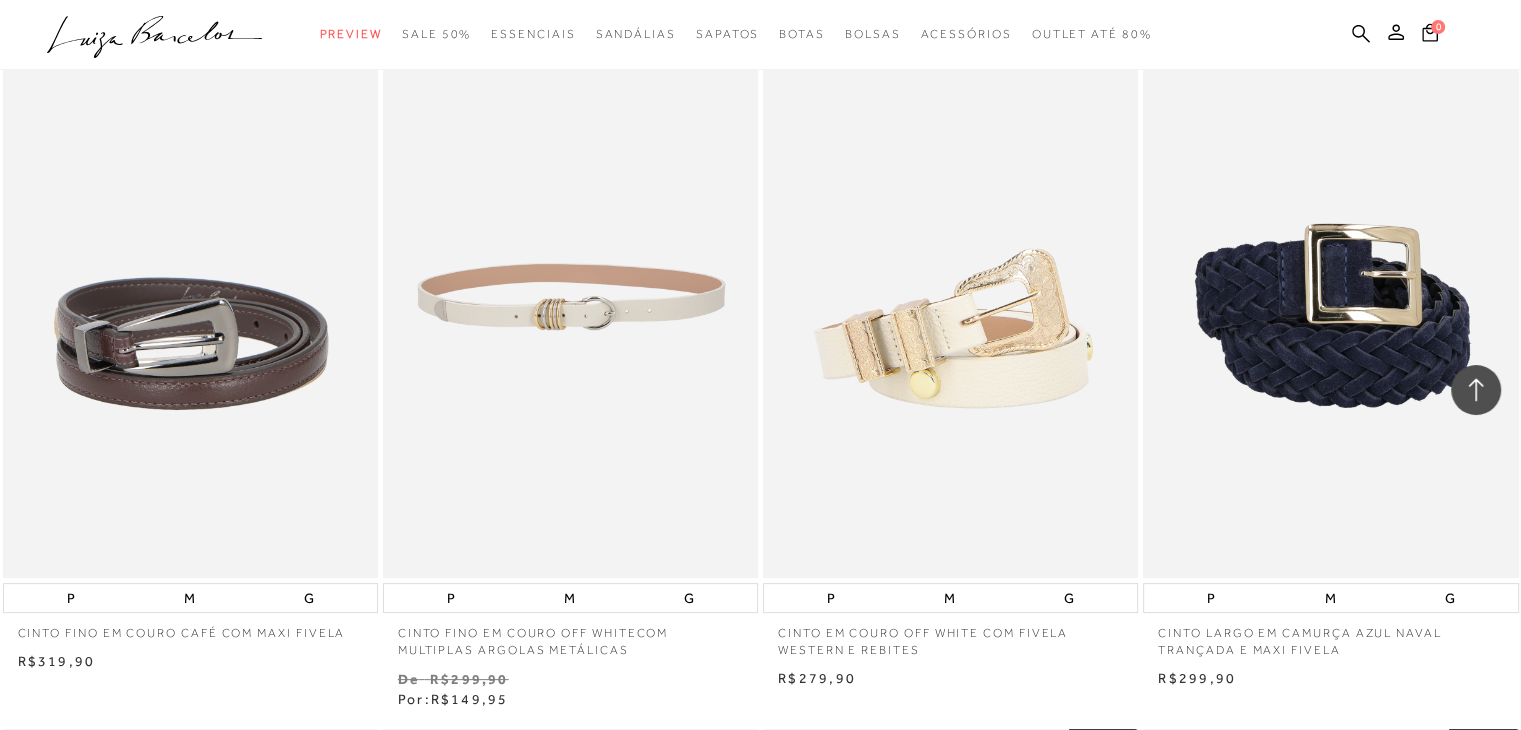 scroll, scrollTop: 15564, scrollLeft: 0, axis: vertical 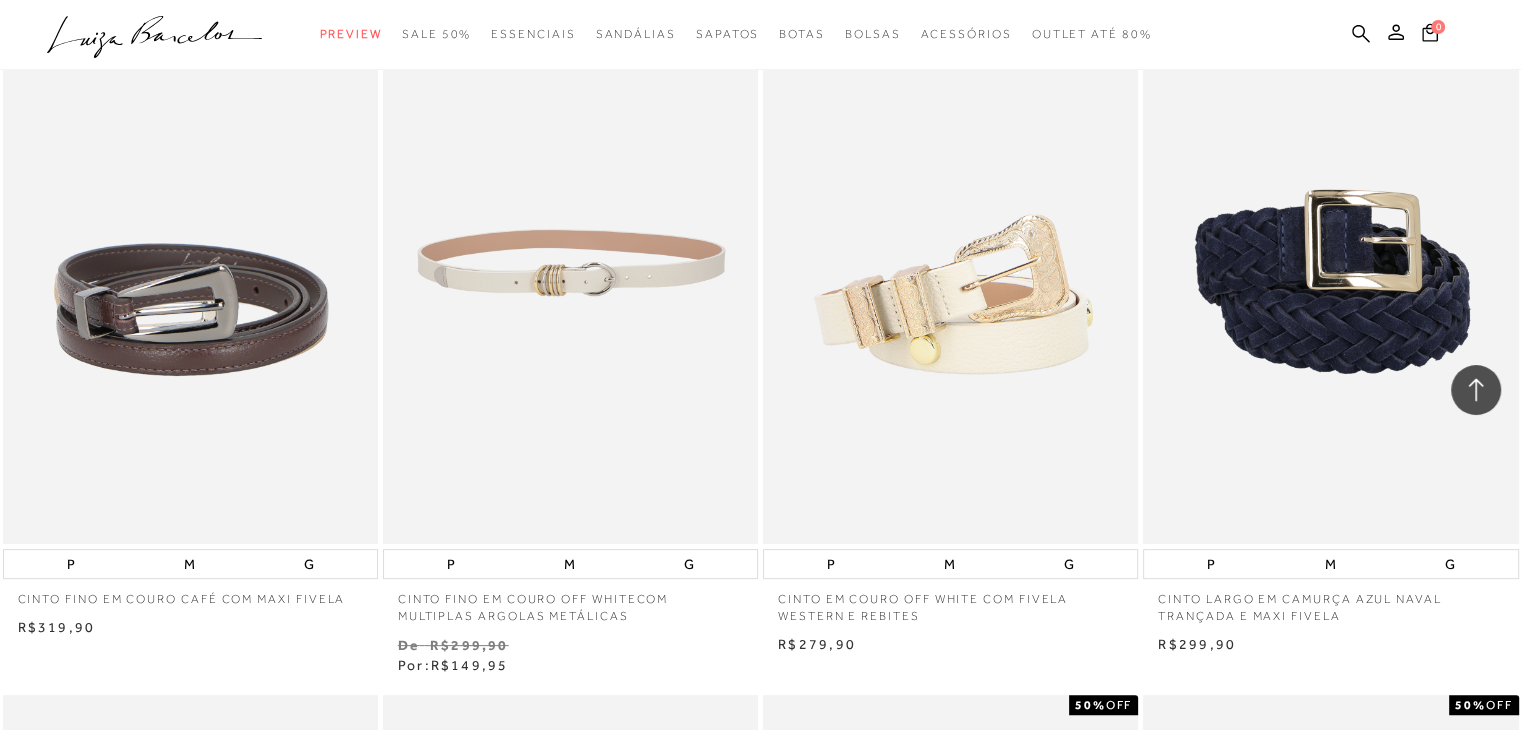 click at bounding box center (571, 262) 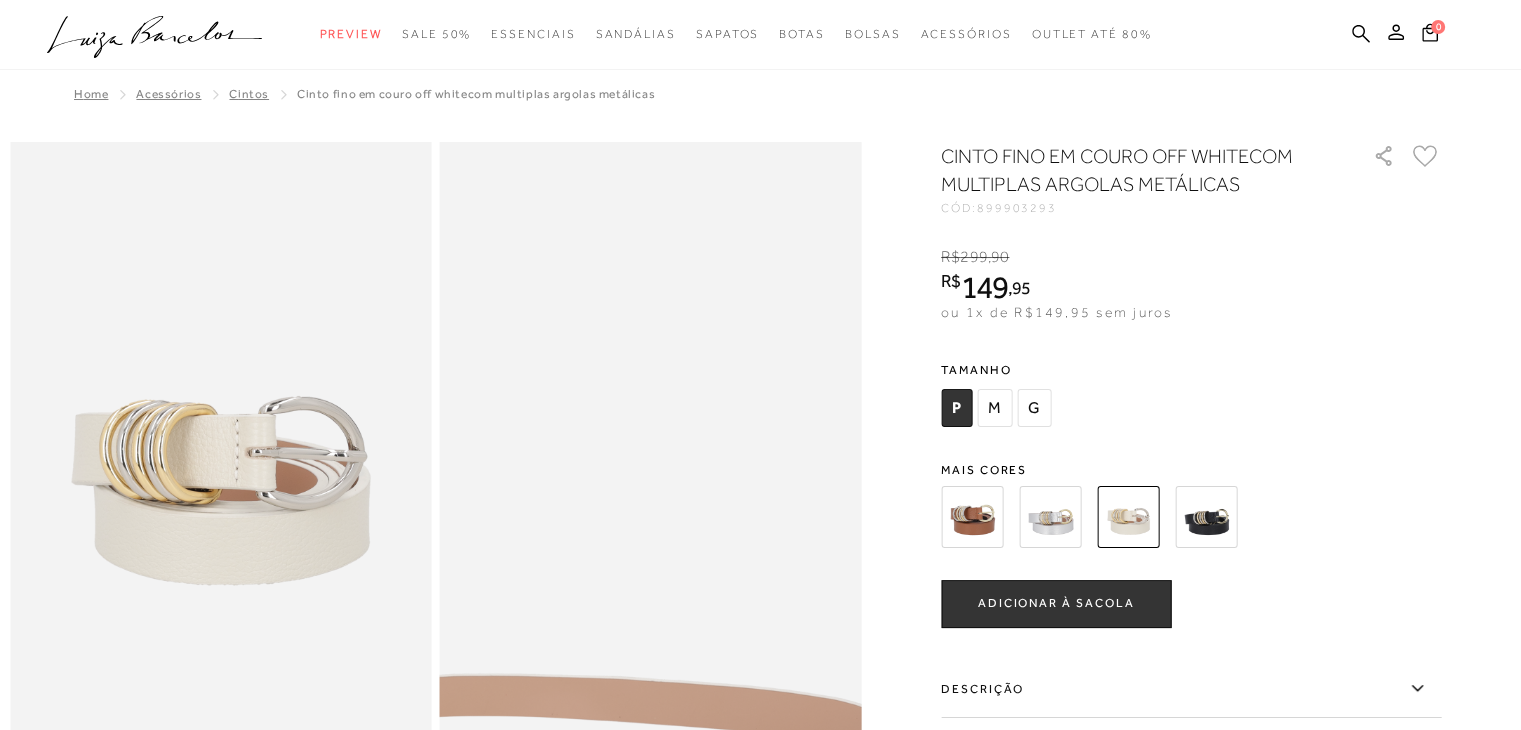 scroll, scrollTop: 40, scrollLeft: 0, axis: vertical 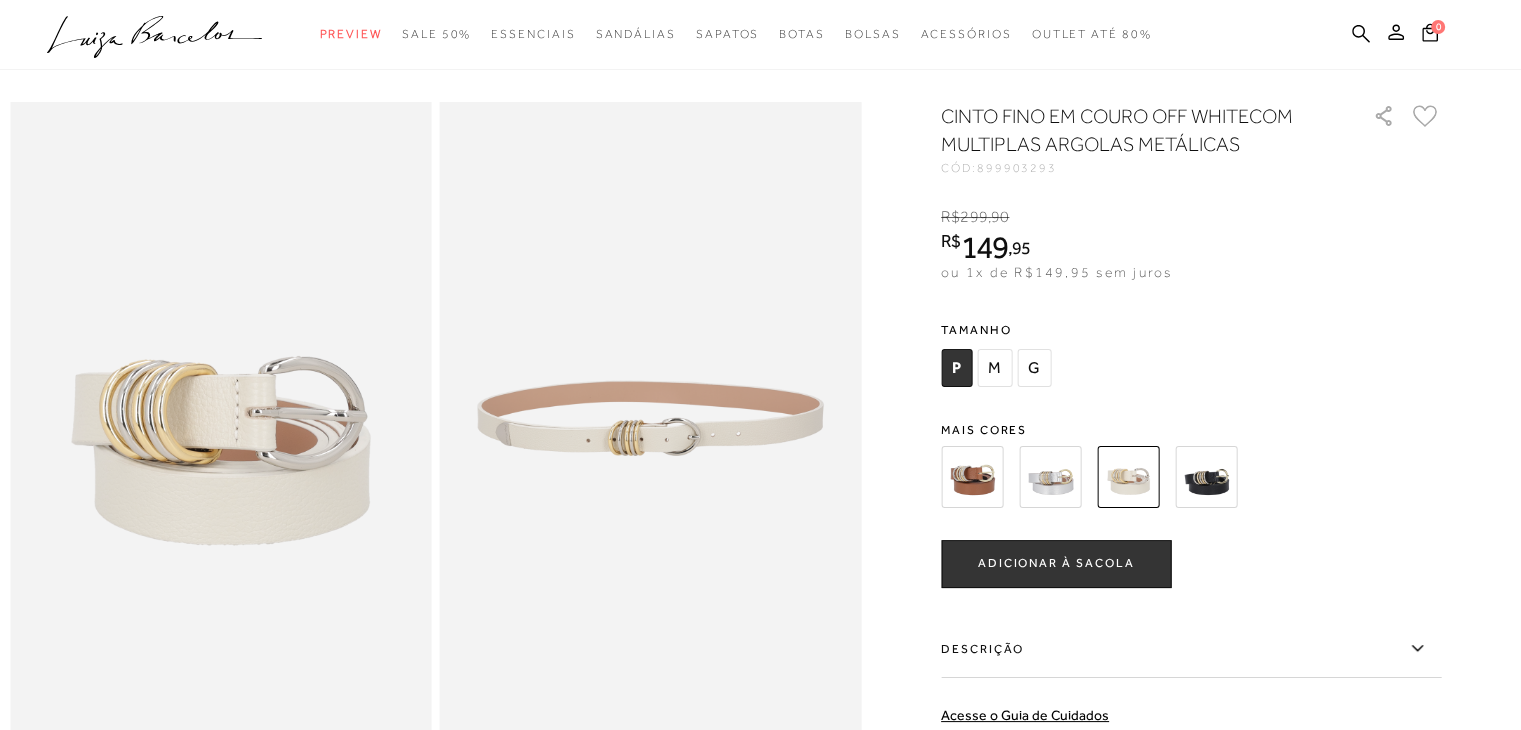 click at bounding box center (972, 477) 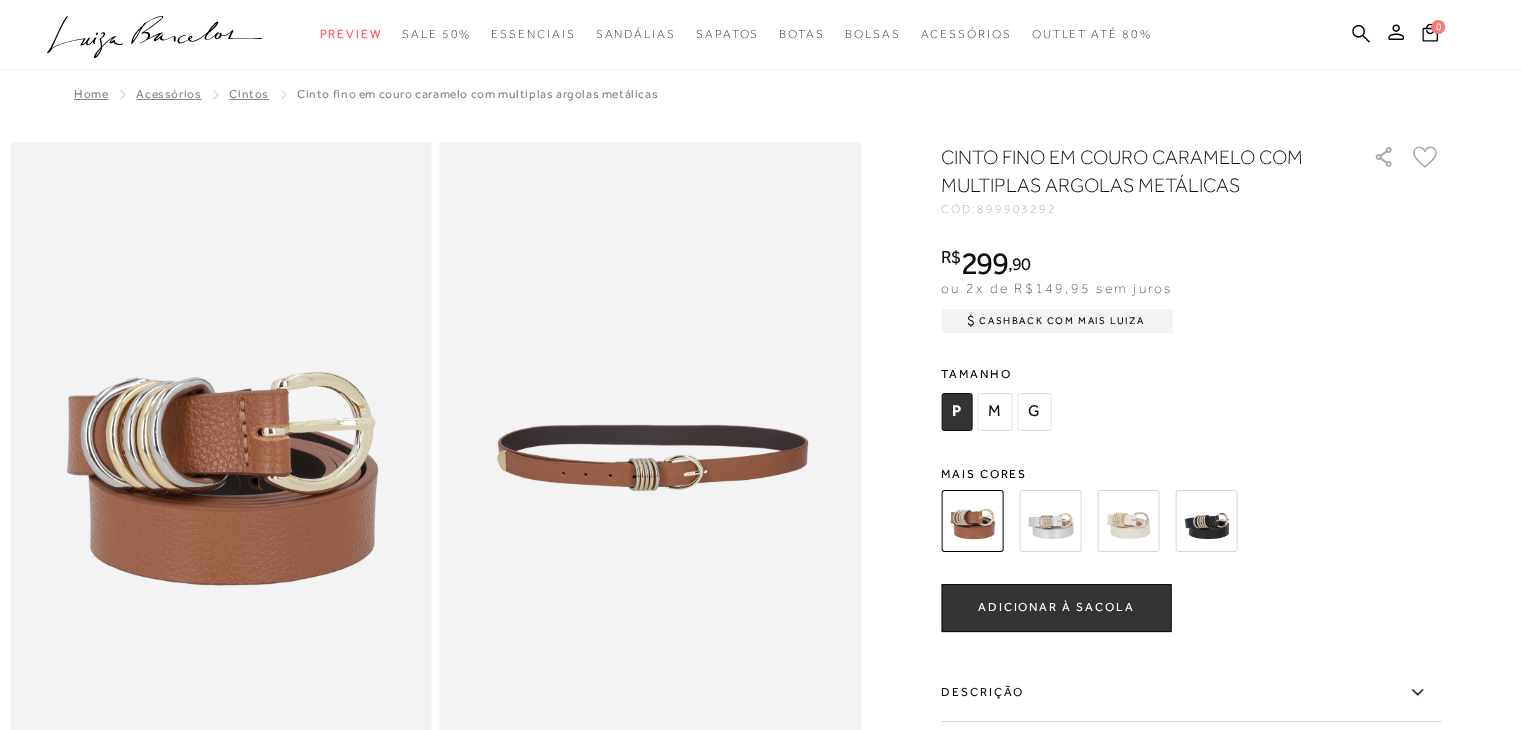 scroll, scrollTop: 0, scrollLeft: 0, axis: both 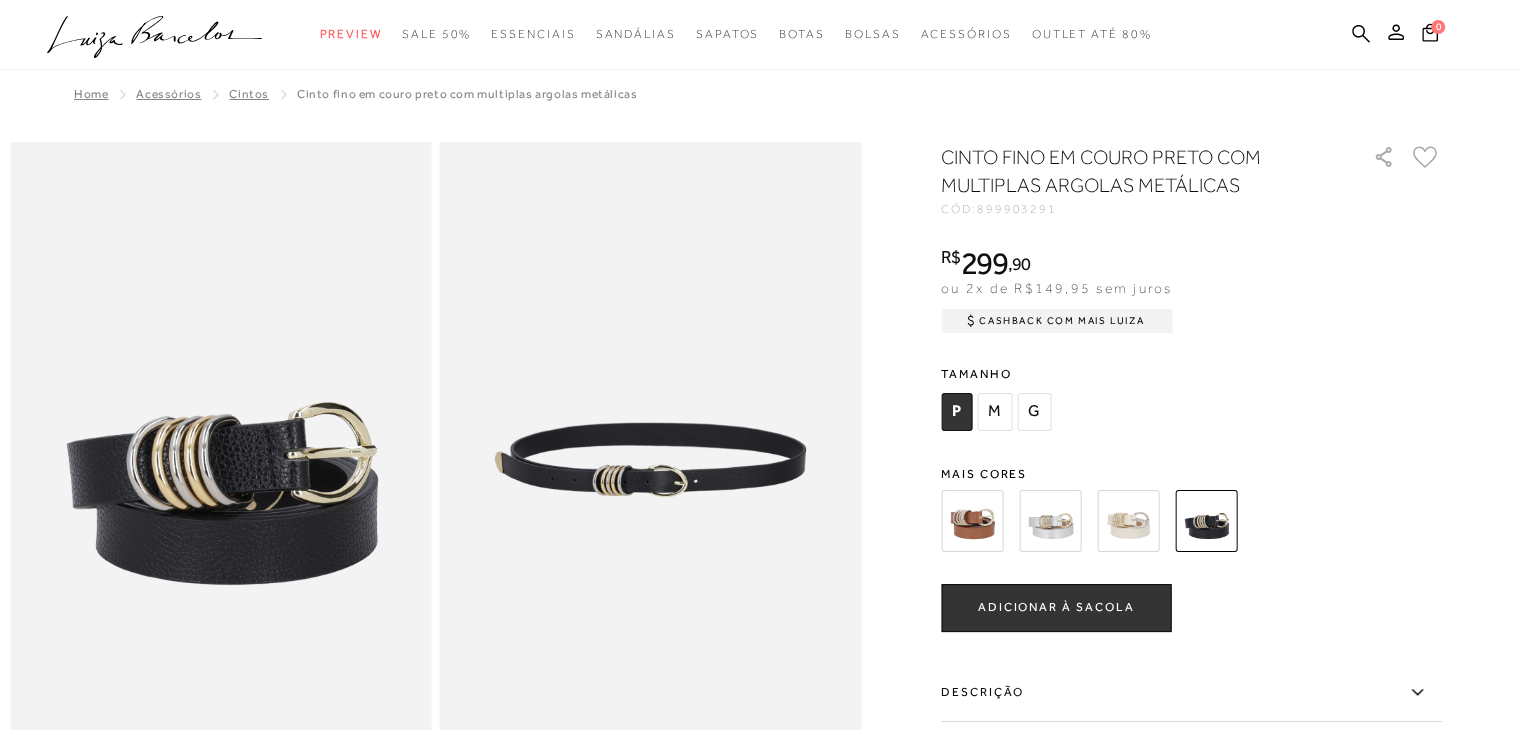 click at bounding box center [1128, 521] 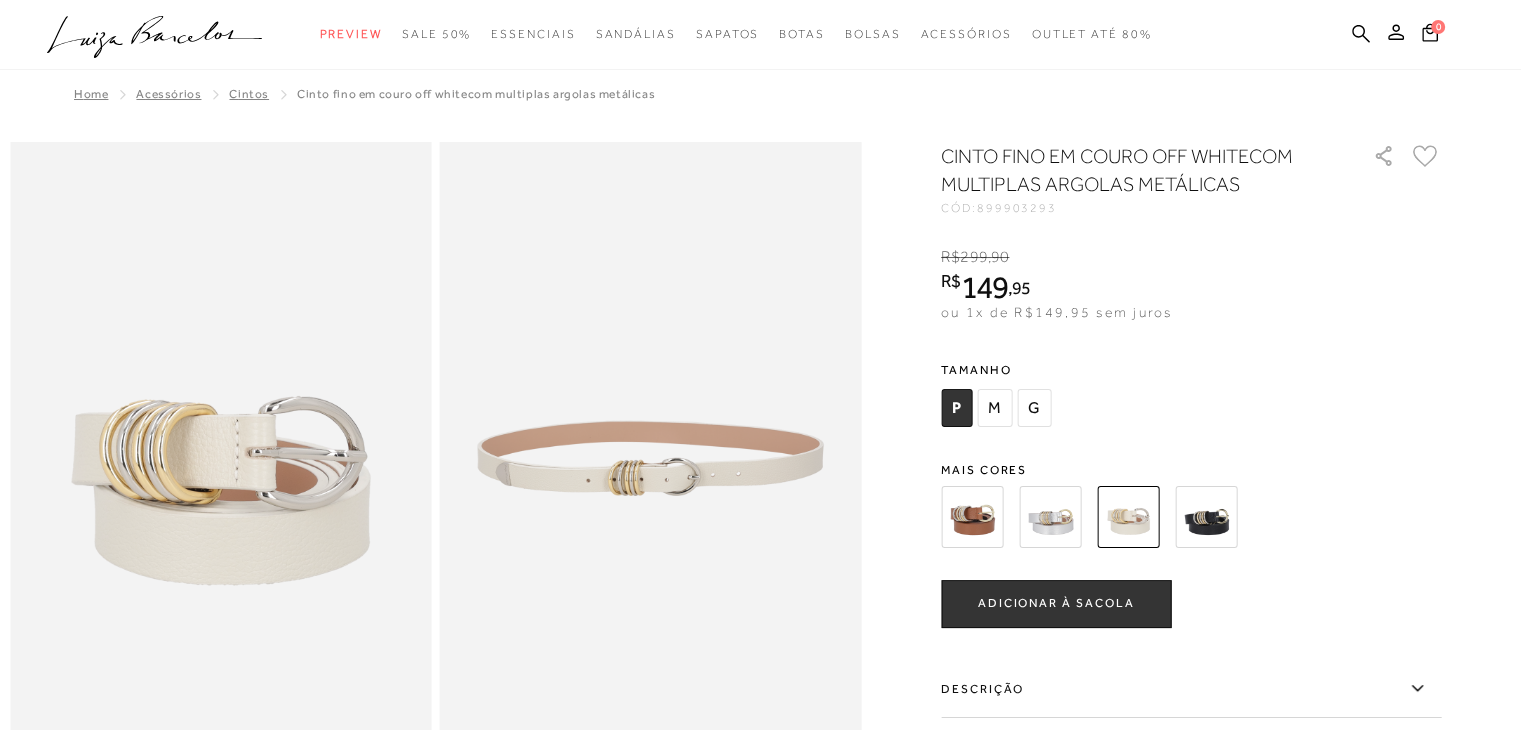 scroll, scrollTop: 0, scrollLeft: 0, axis: both 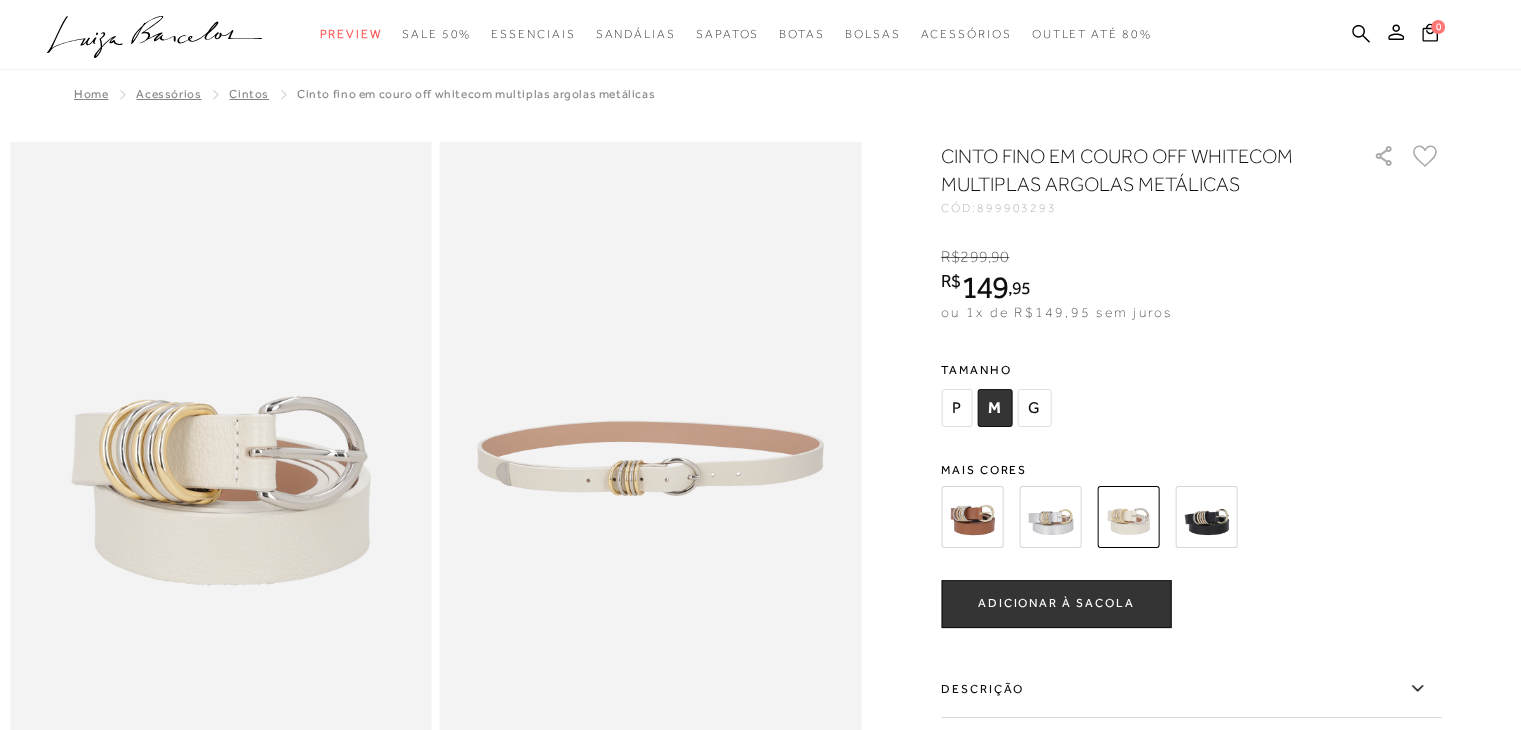 click on "ADICIONAR À SACOLA" at bounding box center [1056, 604] 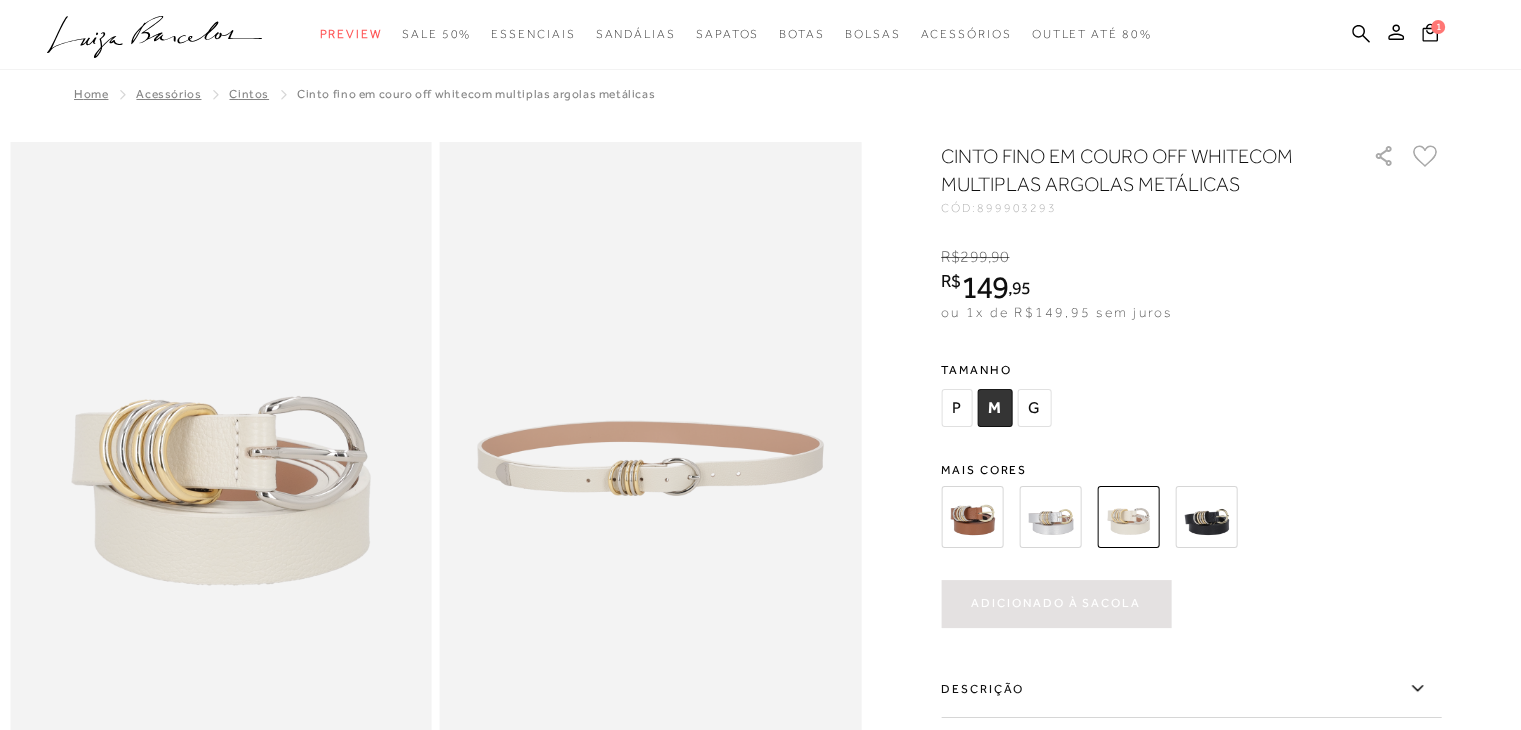 scroll, scrollTop: 0, scrollLeft: 0, axis: both 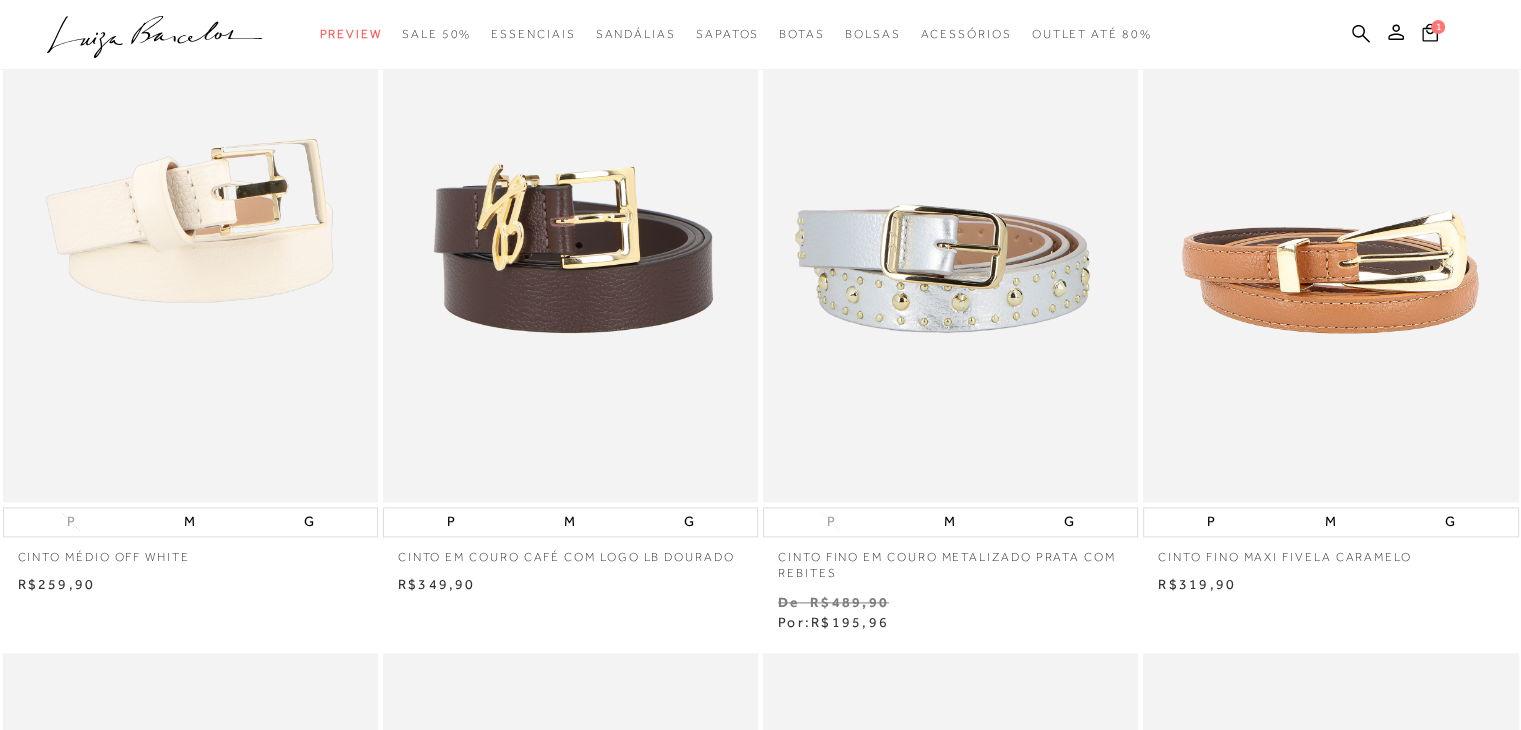 type 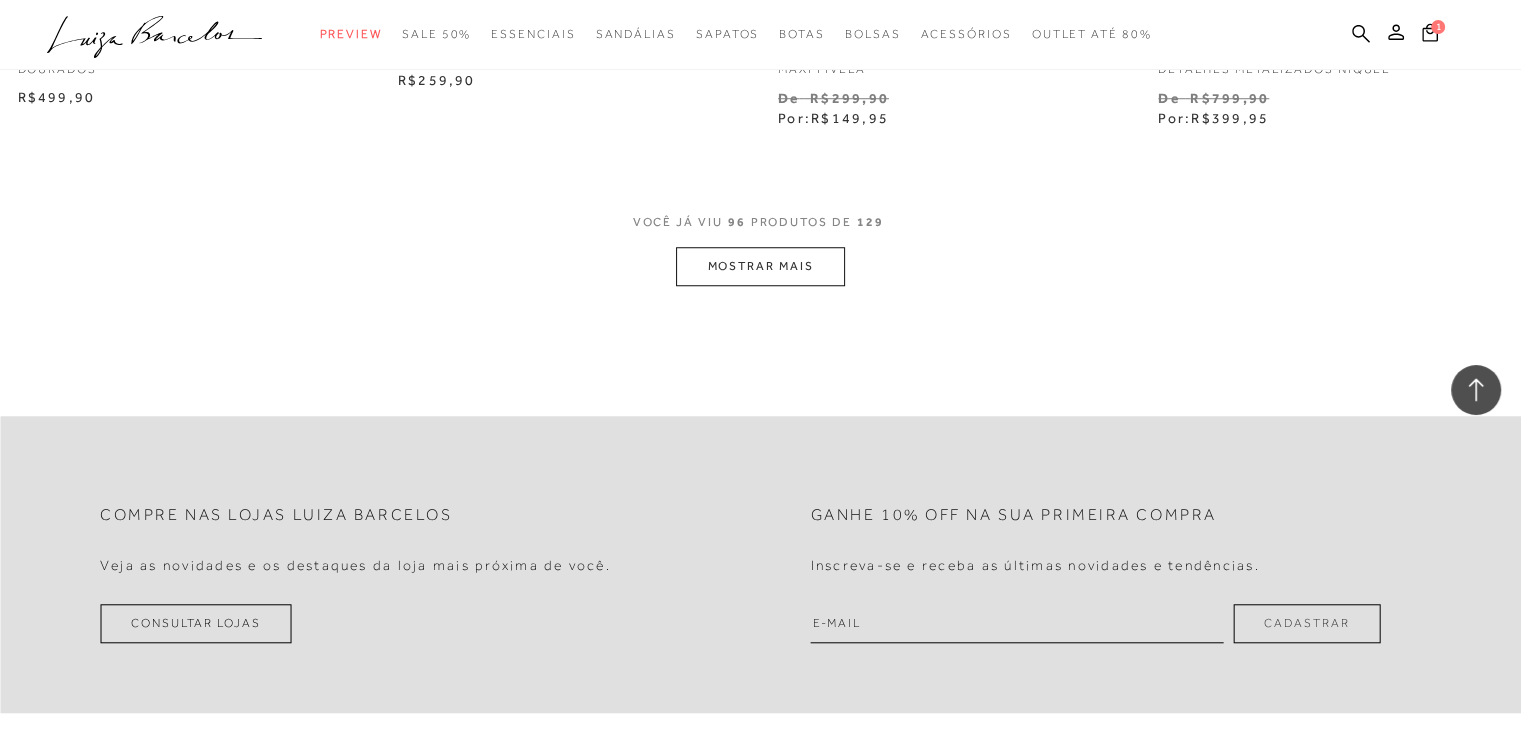scroll, scrollTop: 16855, scrollLeft: 0, axis: vertical 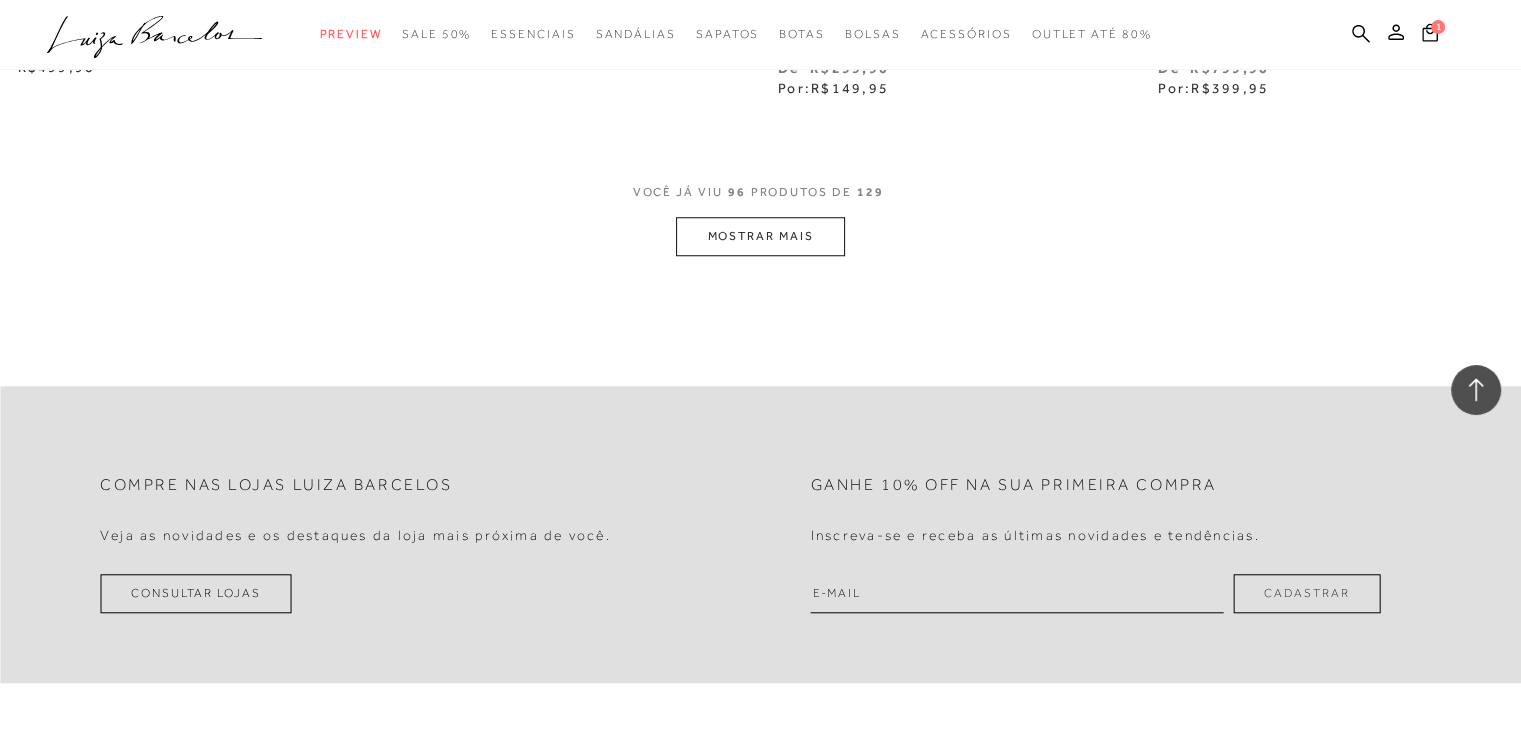 click on "MOSTRAR MAIS" at bounding box center (760, 236) 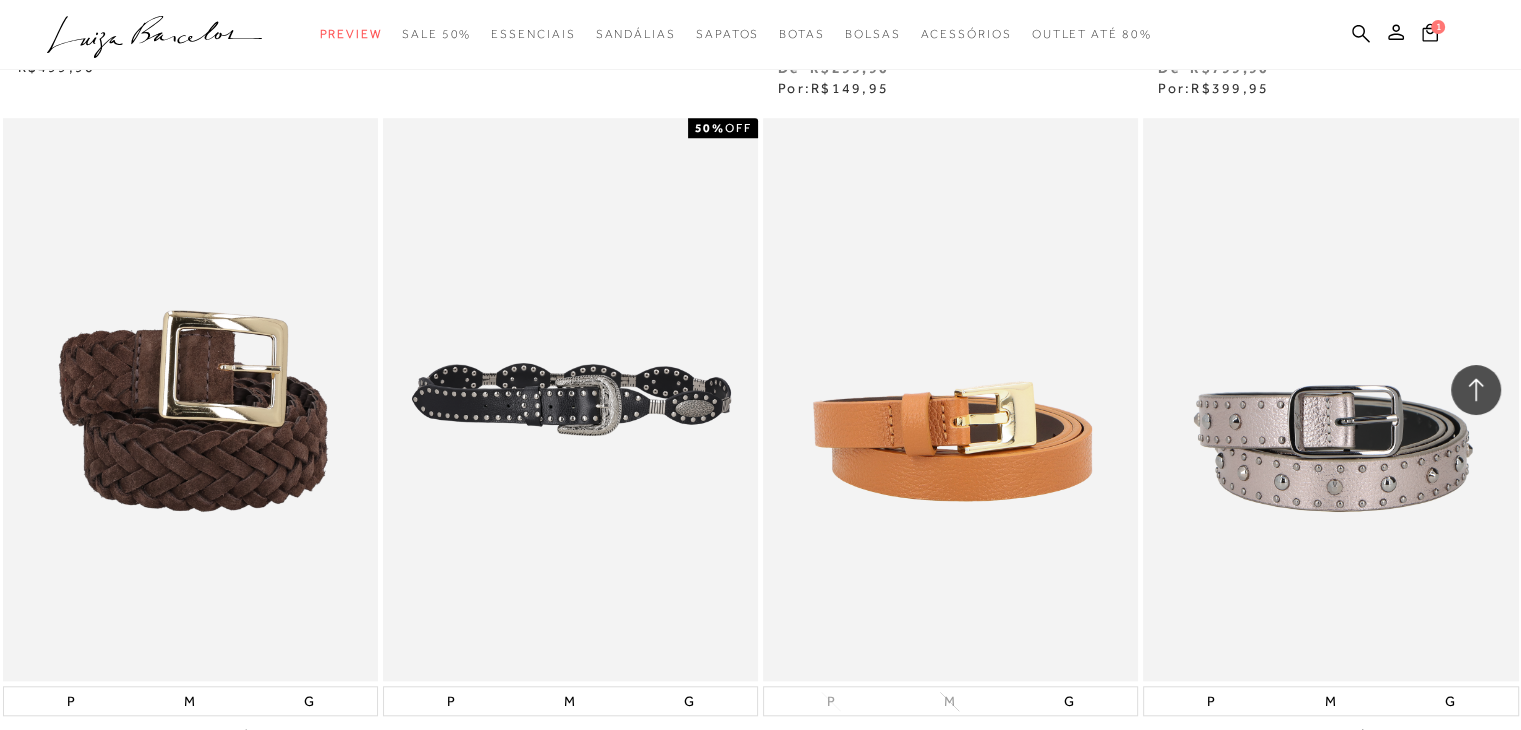 type 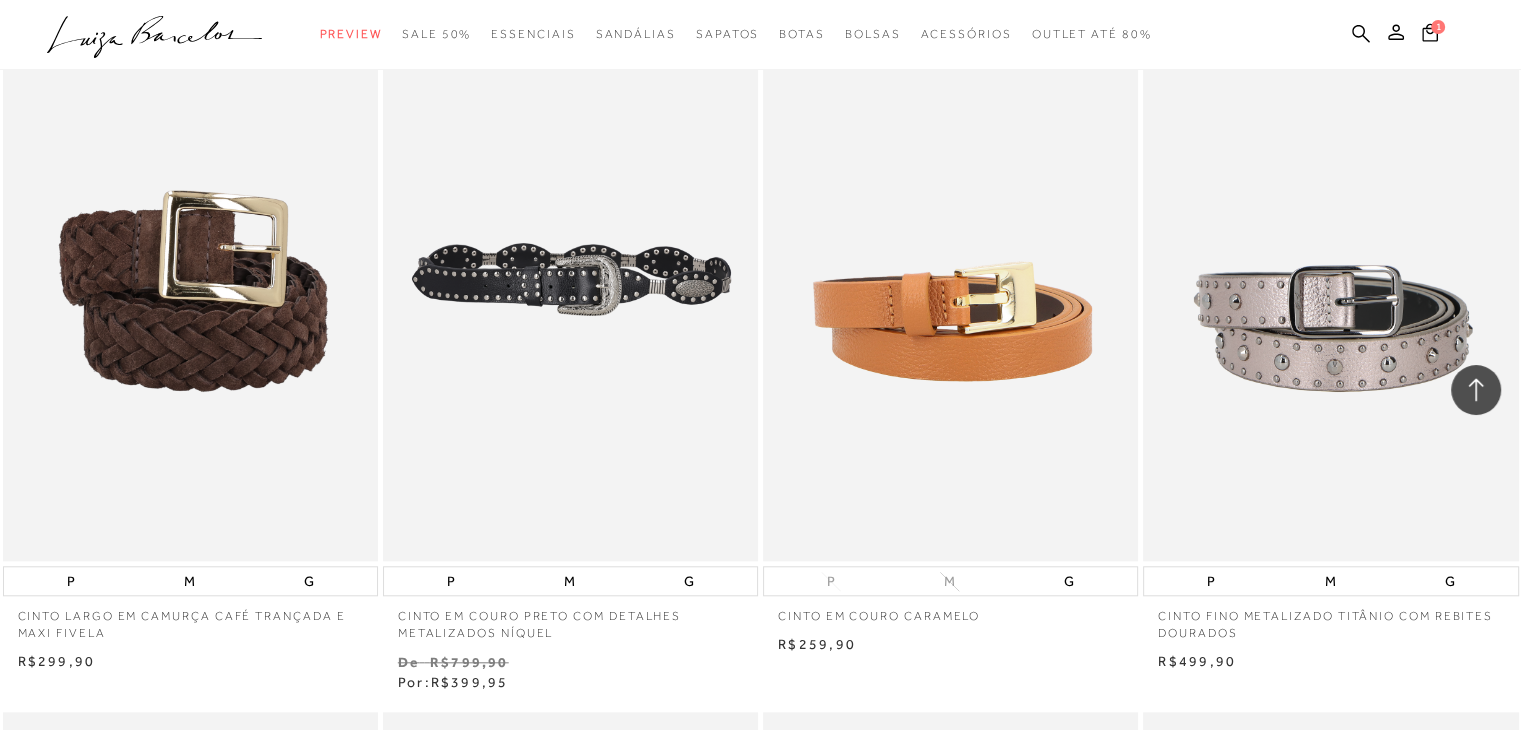 scroll, scrollTop: 17015, scrollLeft: 0, axis: vertical 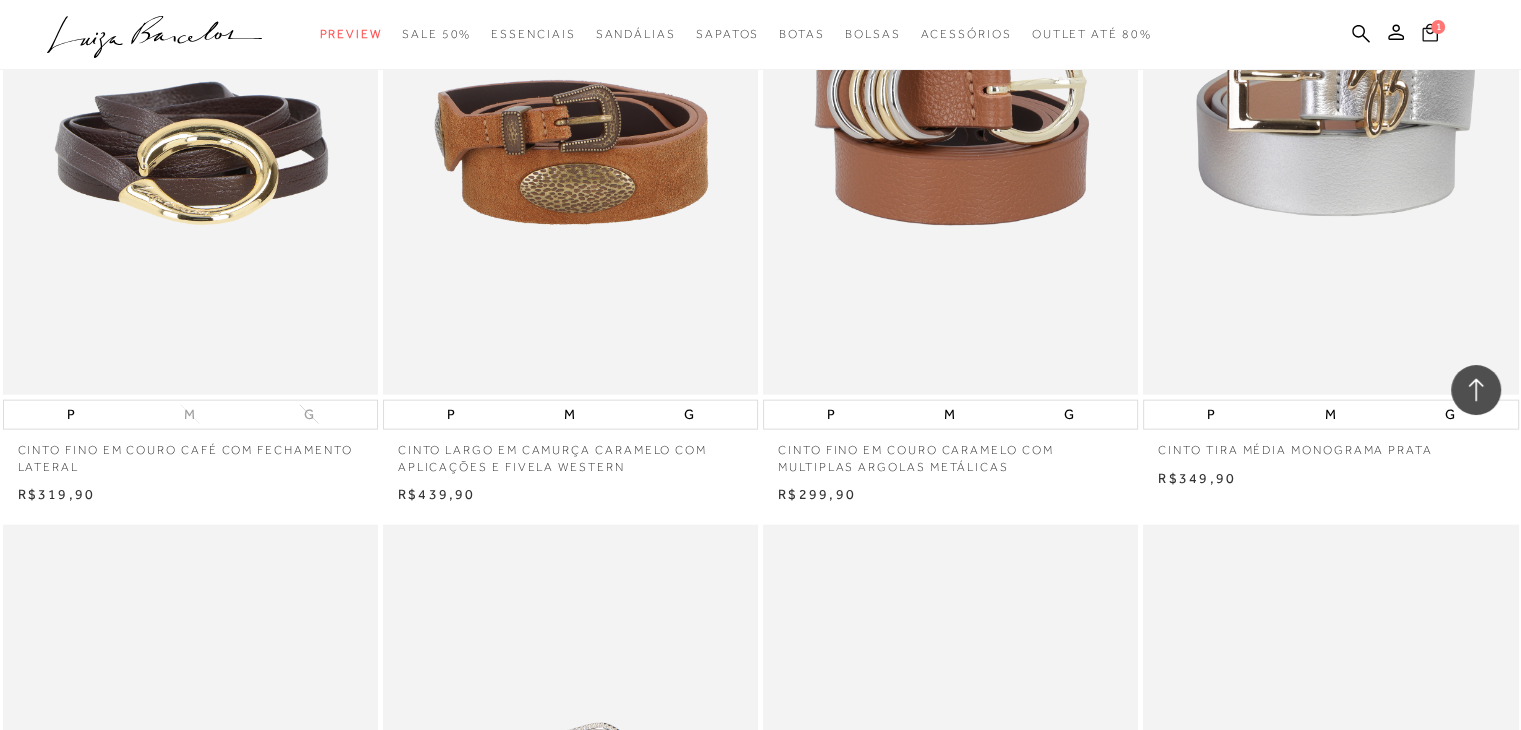 click 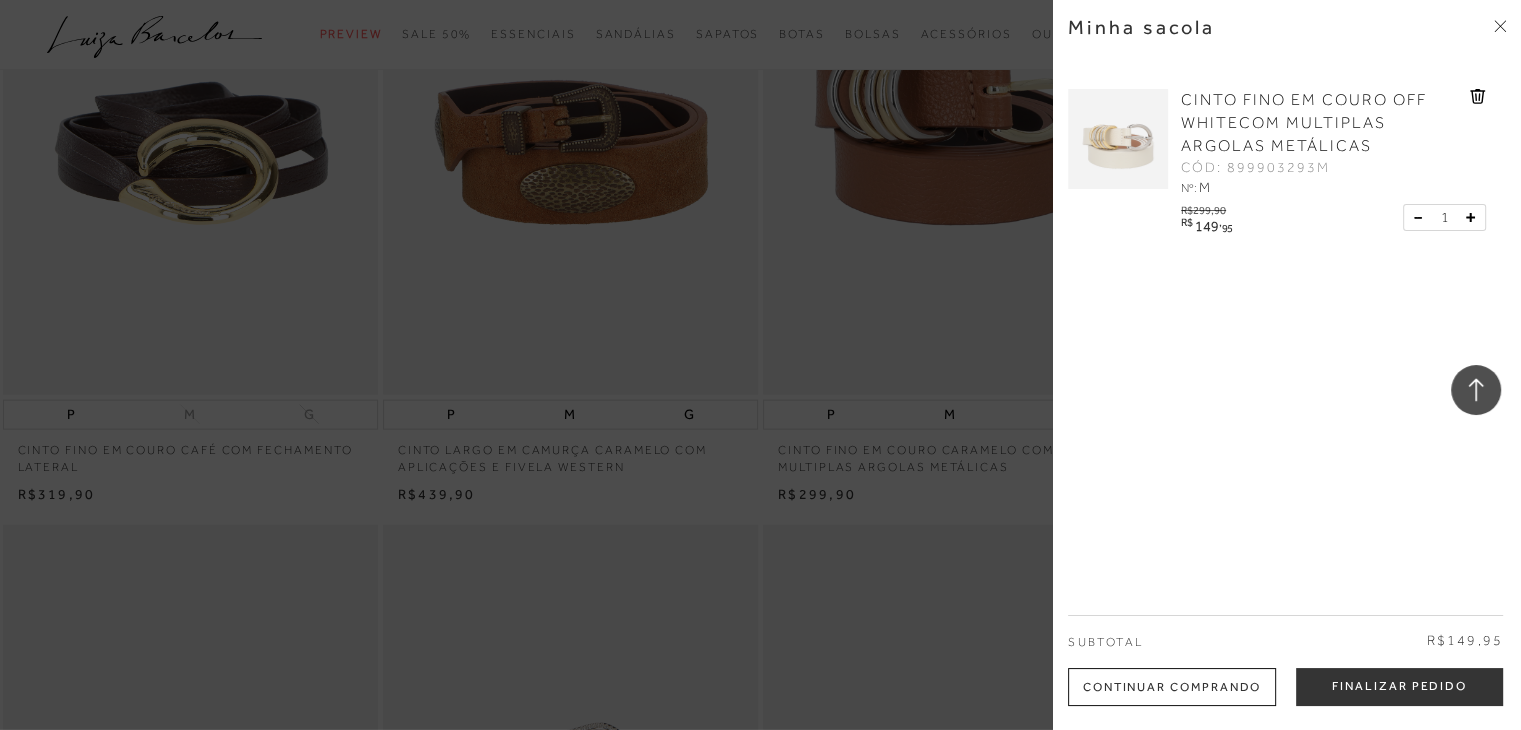 type 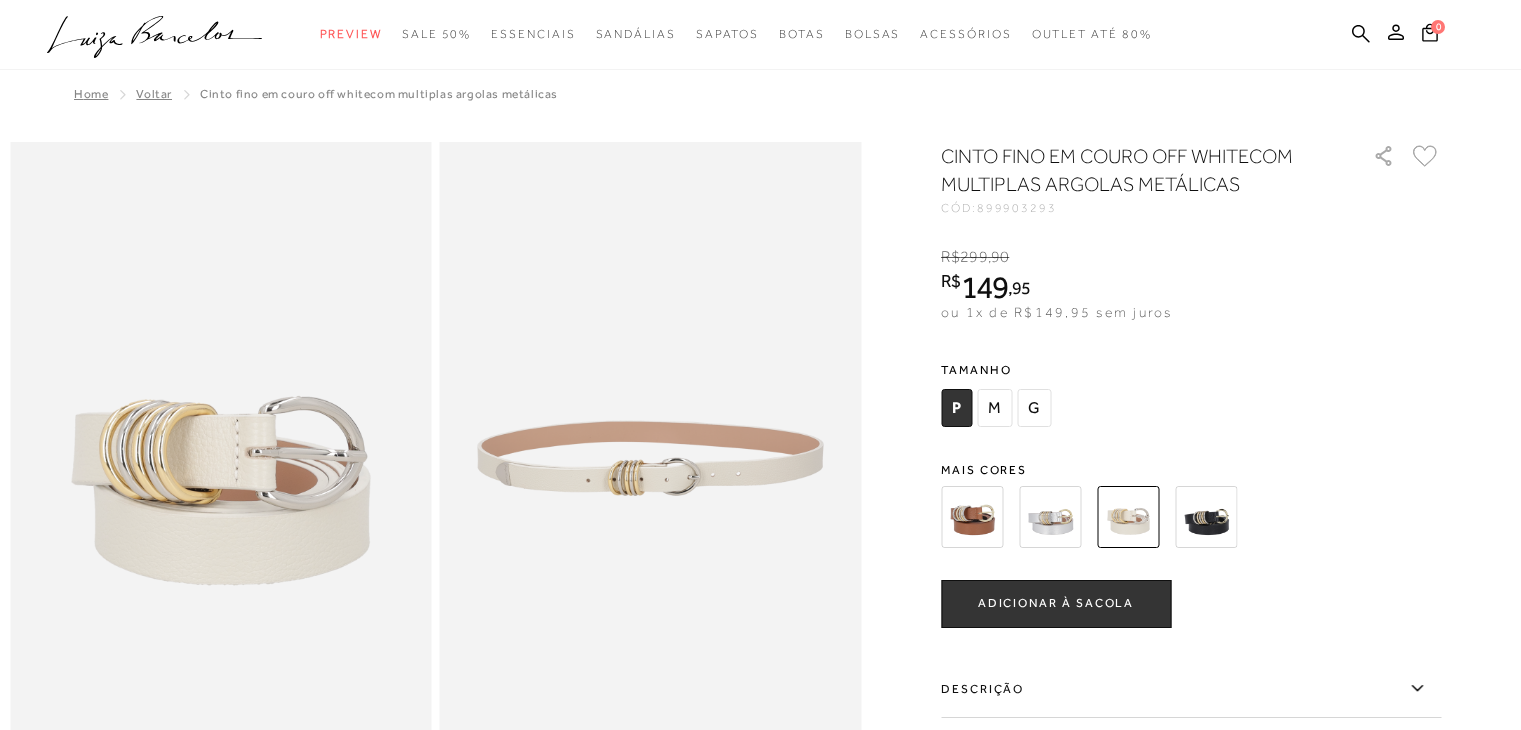 scroll, scrollTop: 0, scrollLeft: 0, axis: both 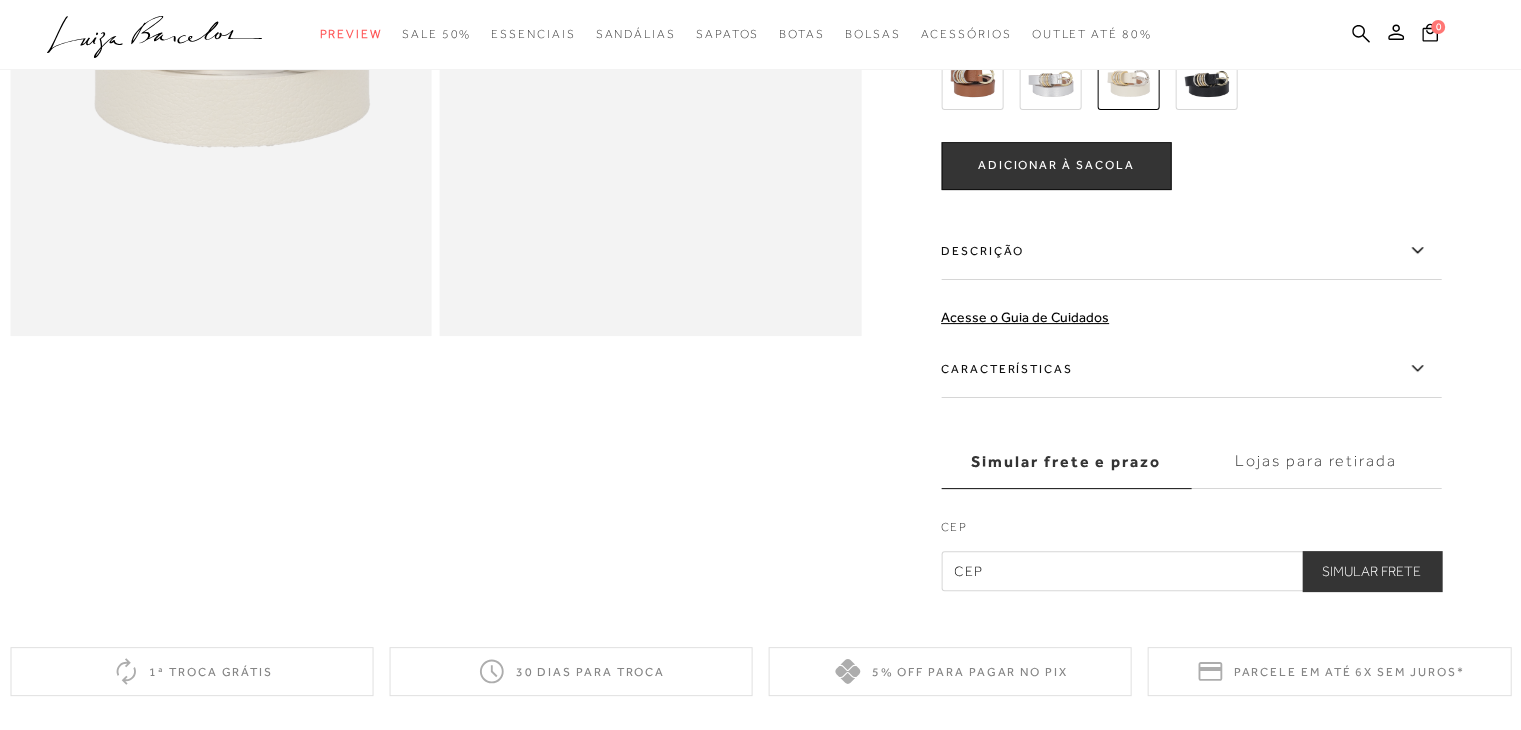 click 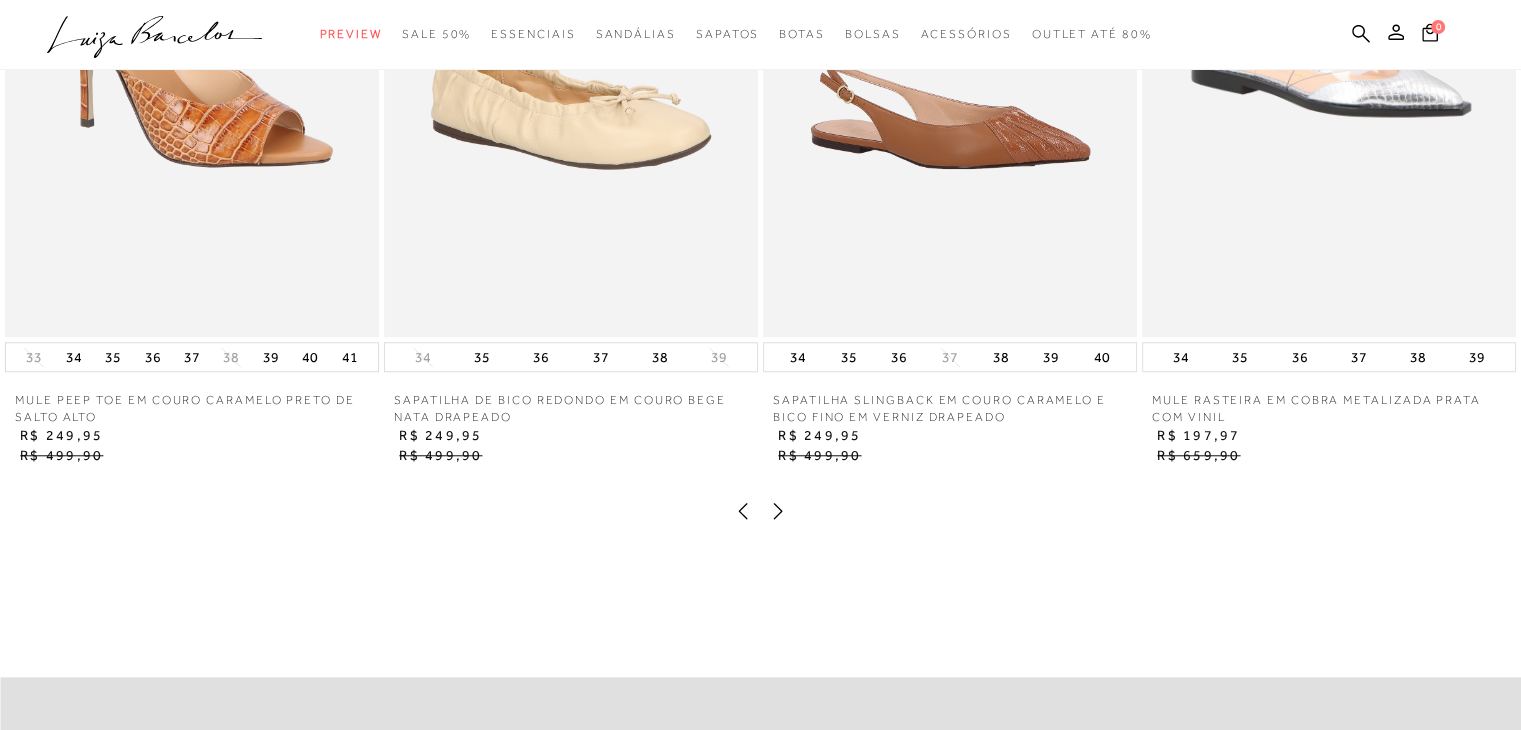 scroll, scrollTop: 1675, scrollLeft: 0, axis: vertical 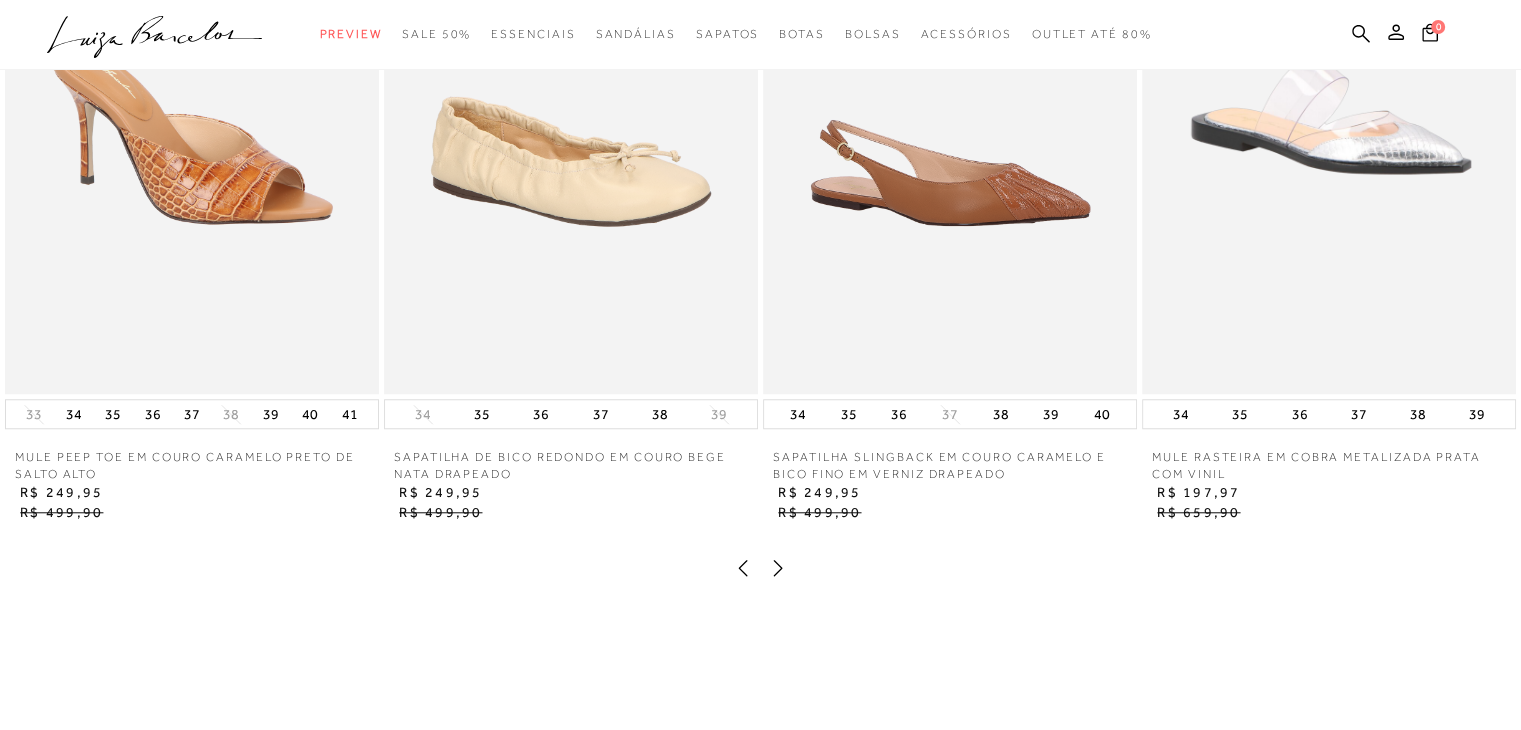click 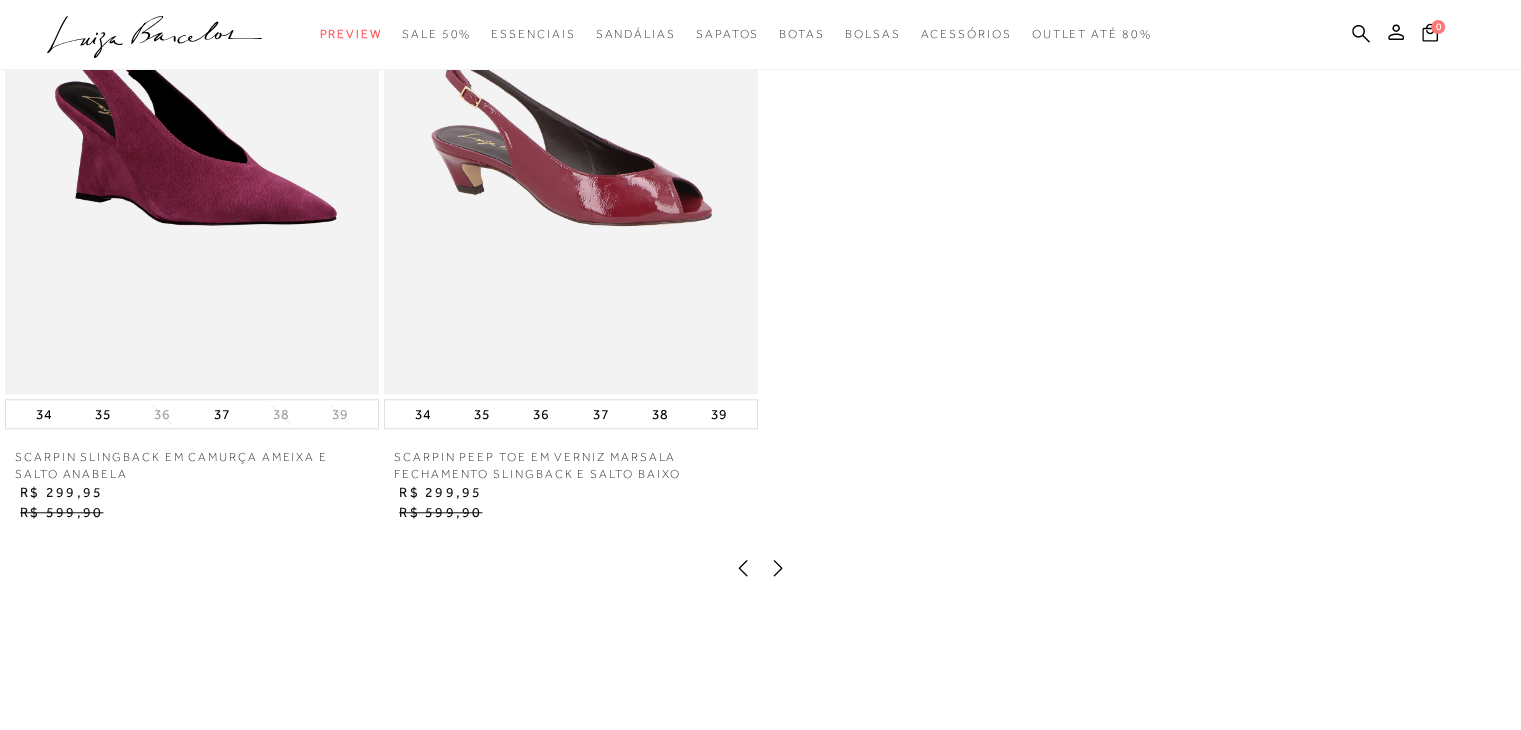 click 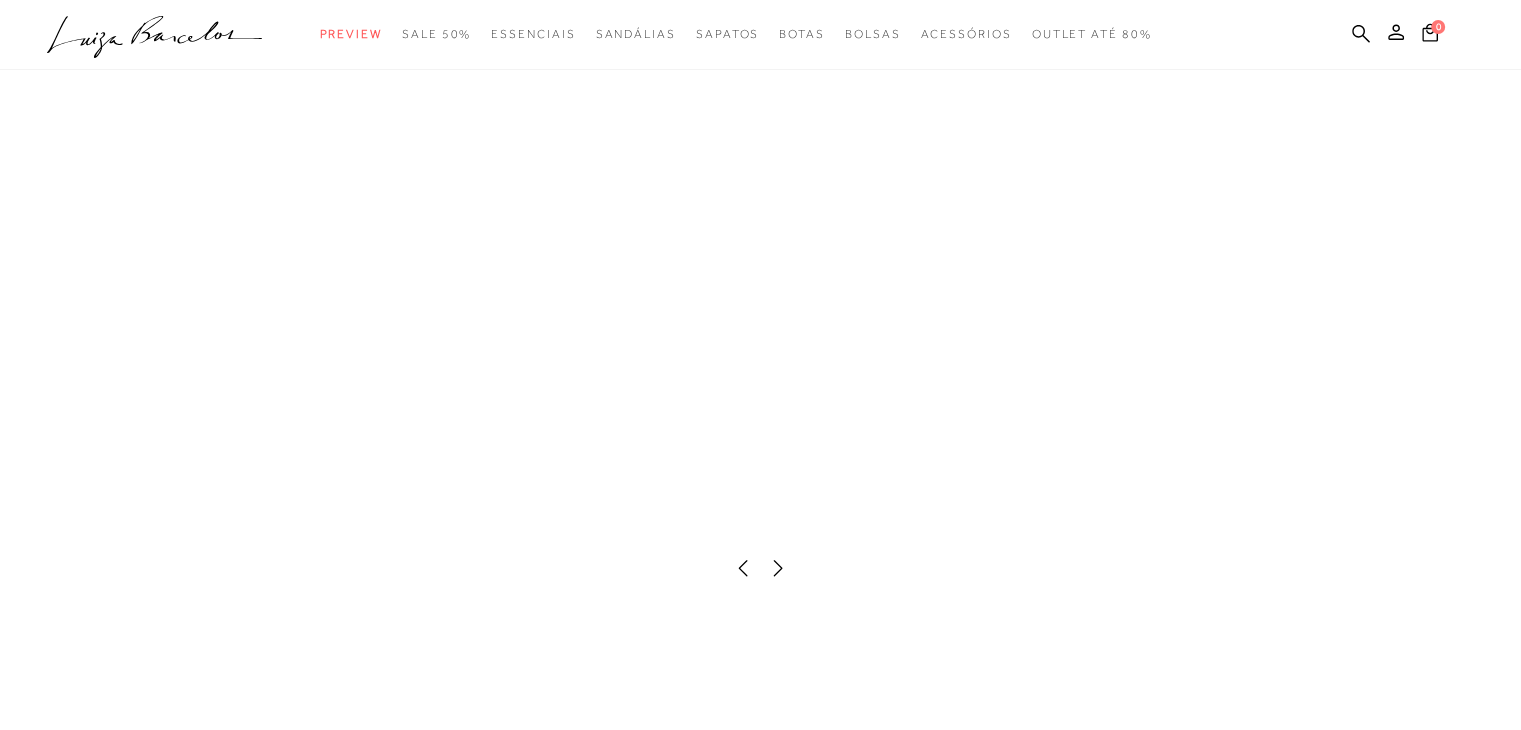 click 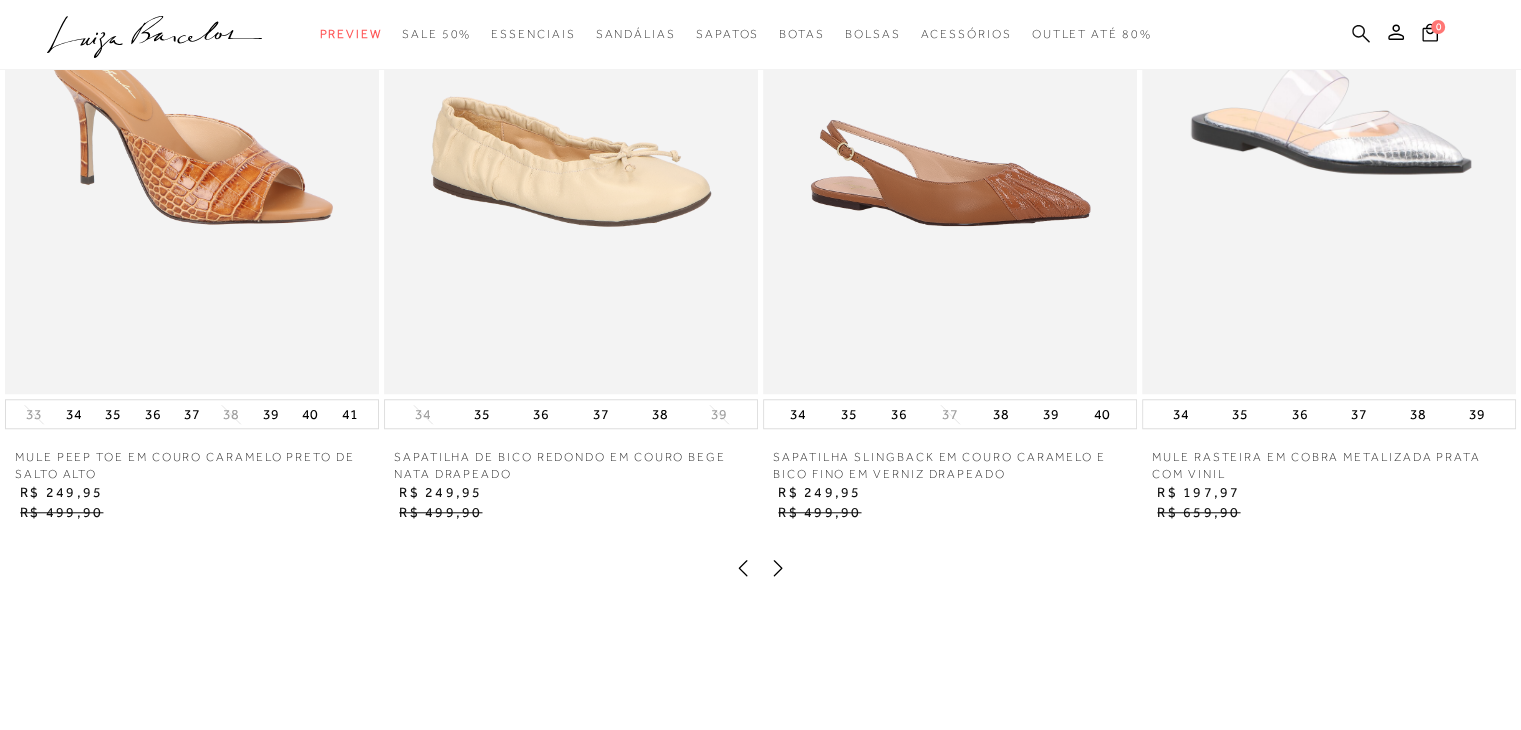 click 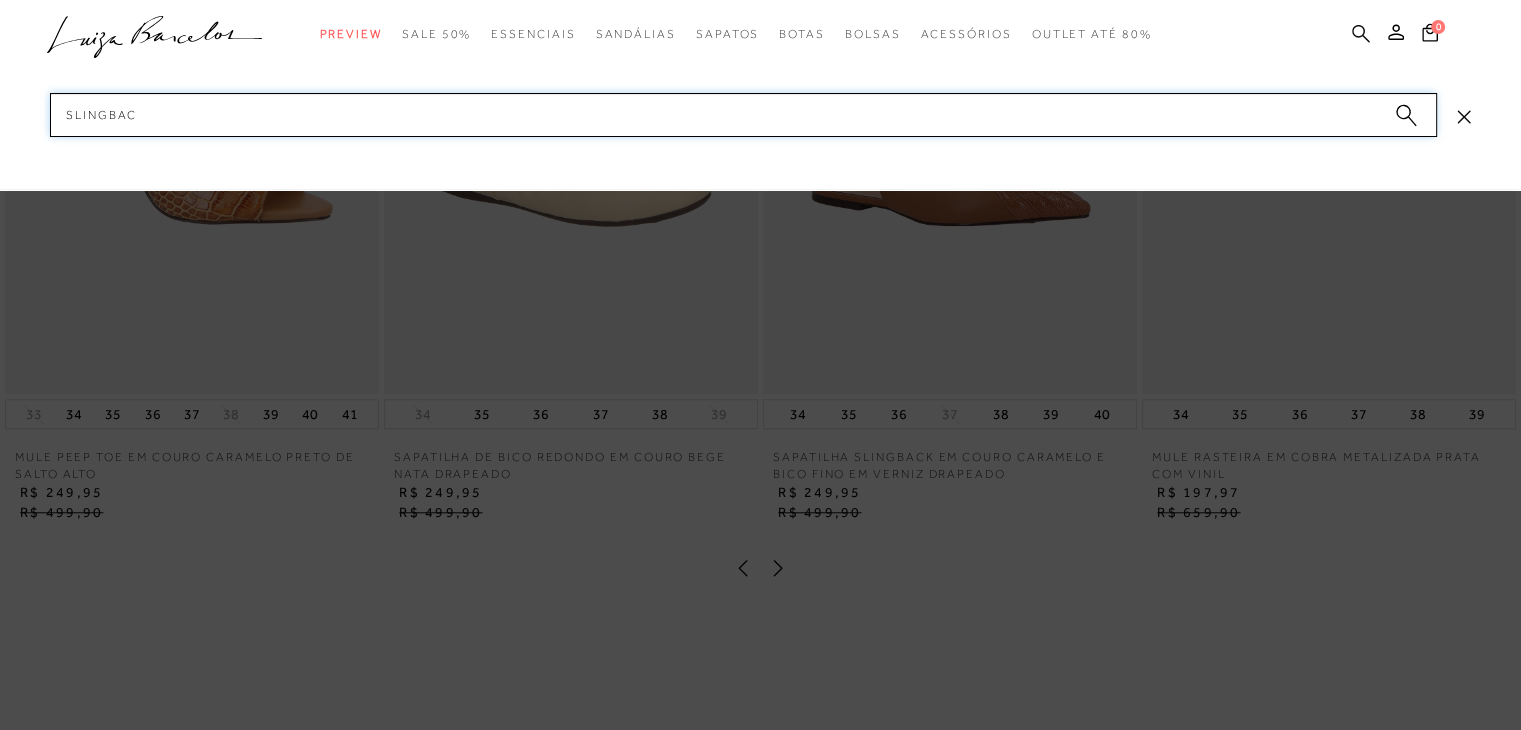 type on "slingback" 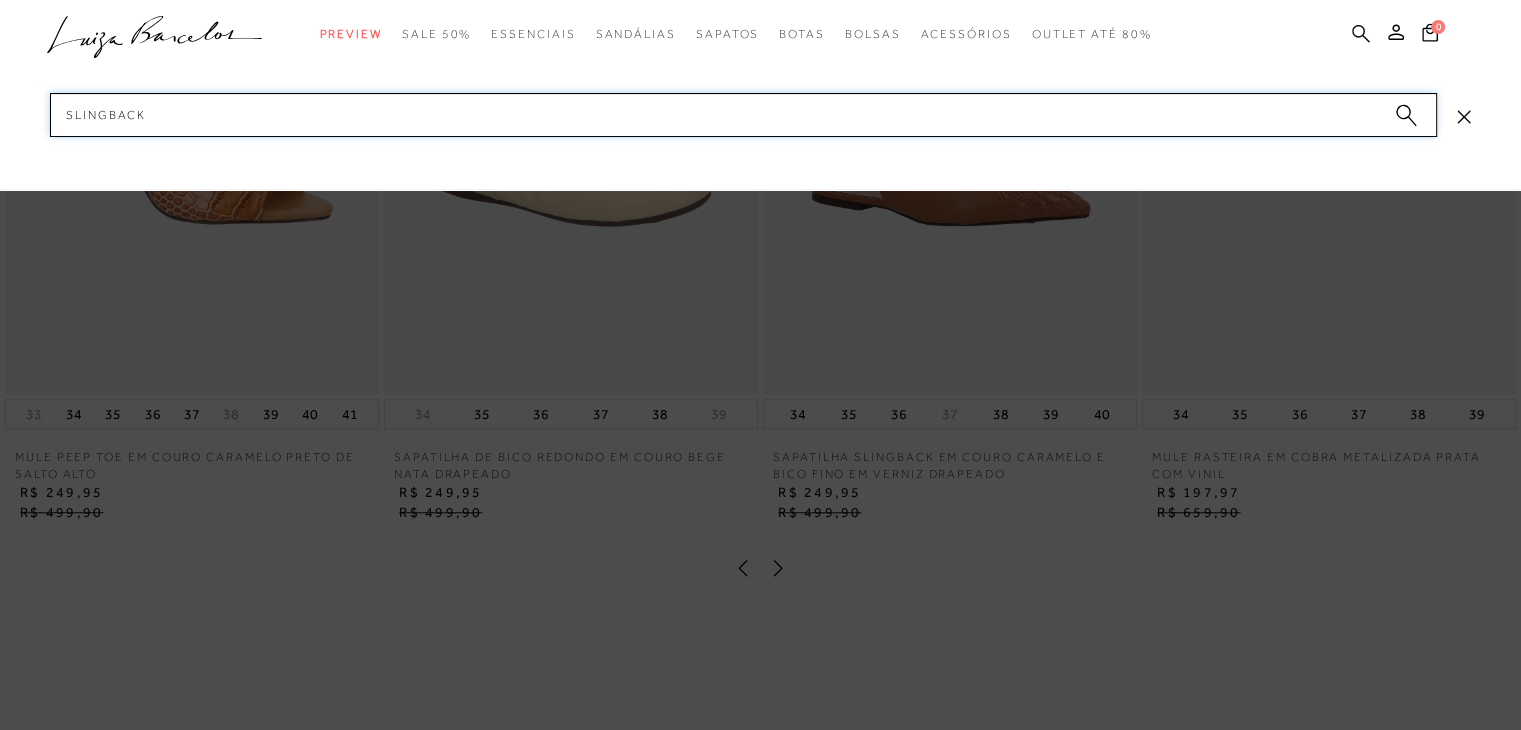 type 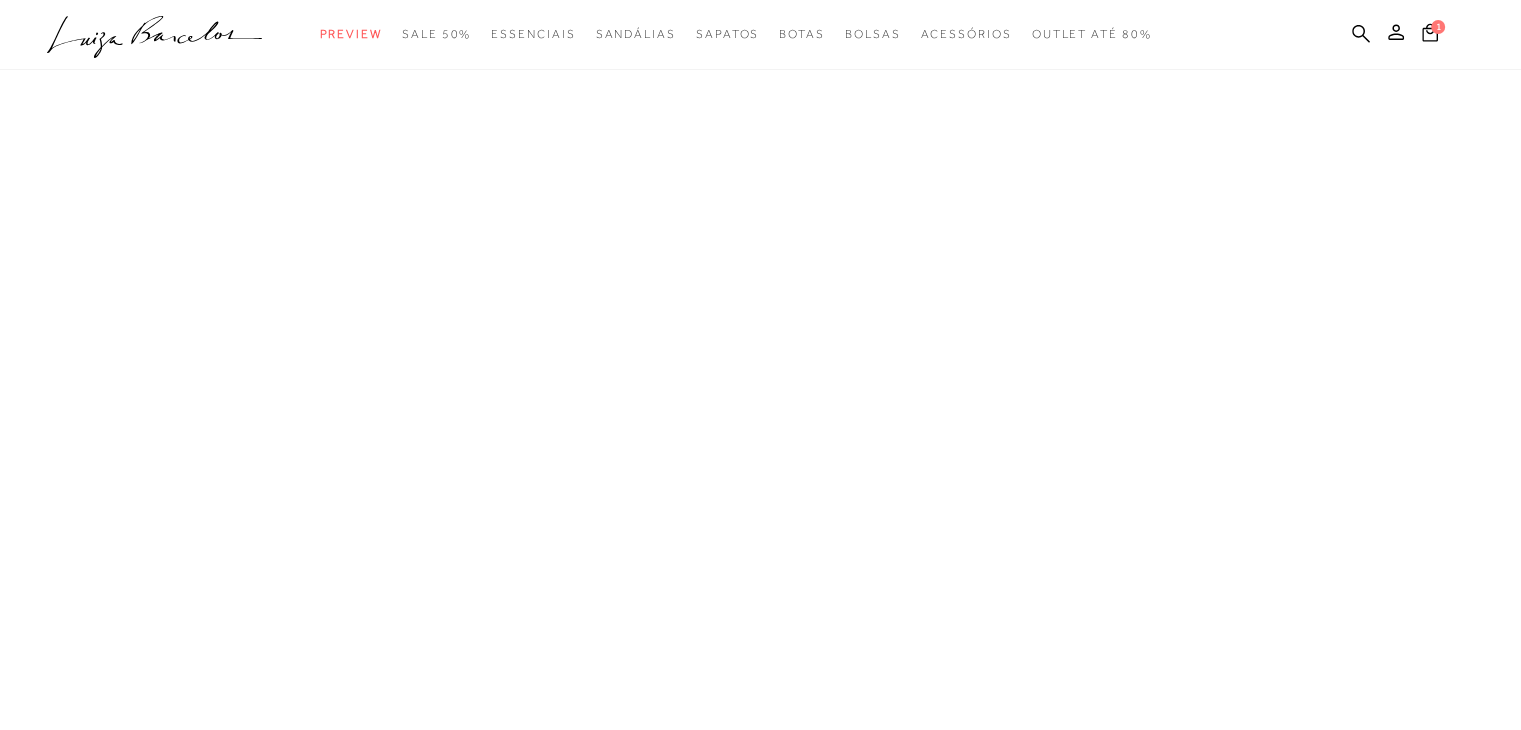 scroll, scrollTop: 0, scrollLeft: 0, axis: both 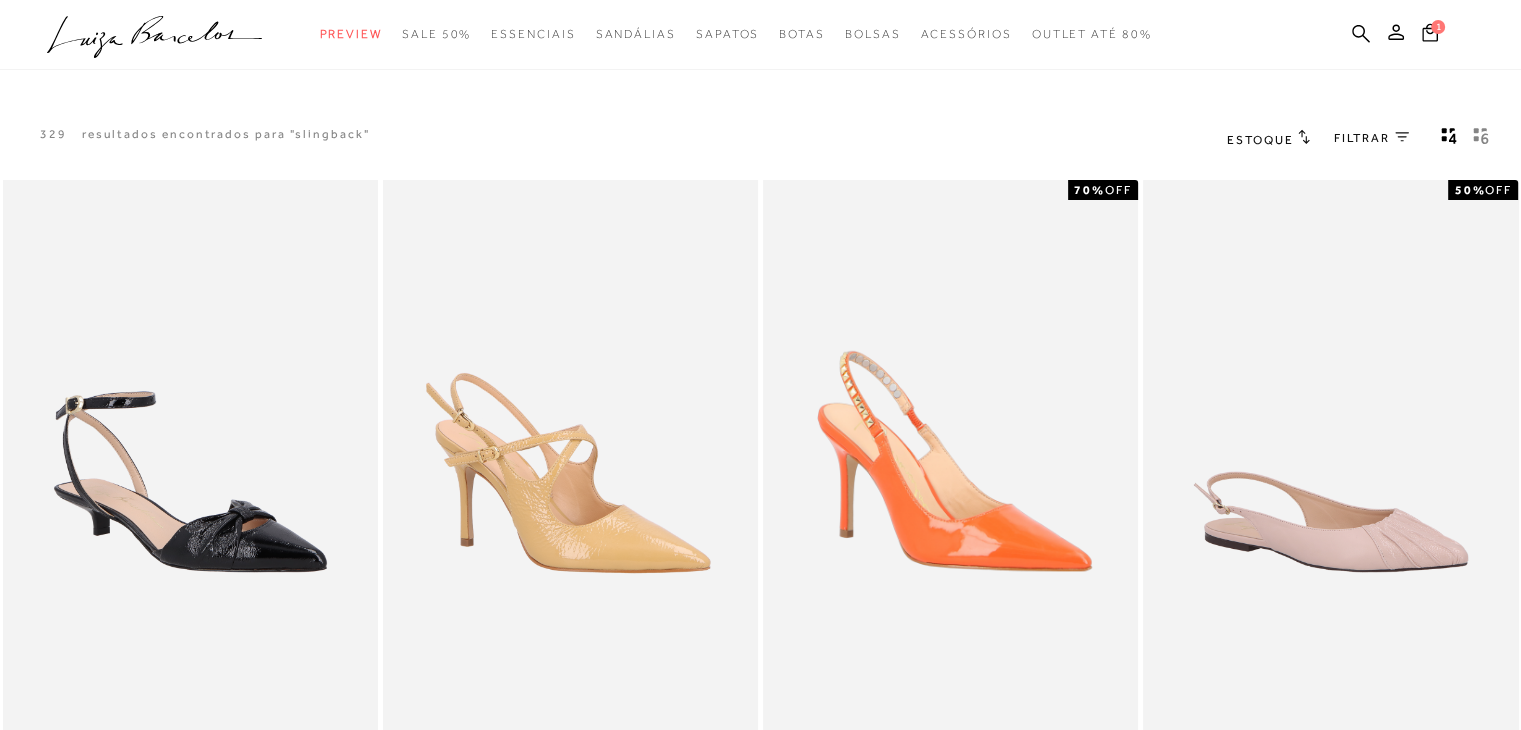 type 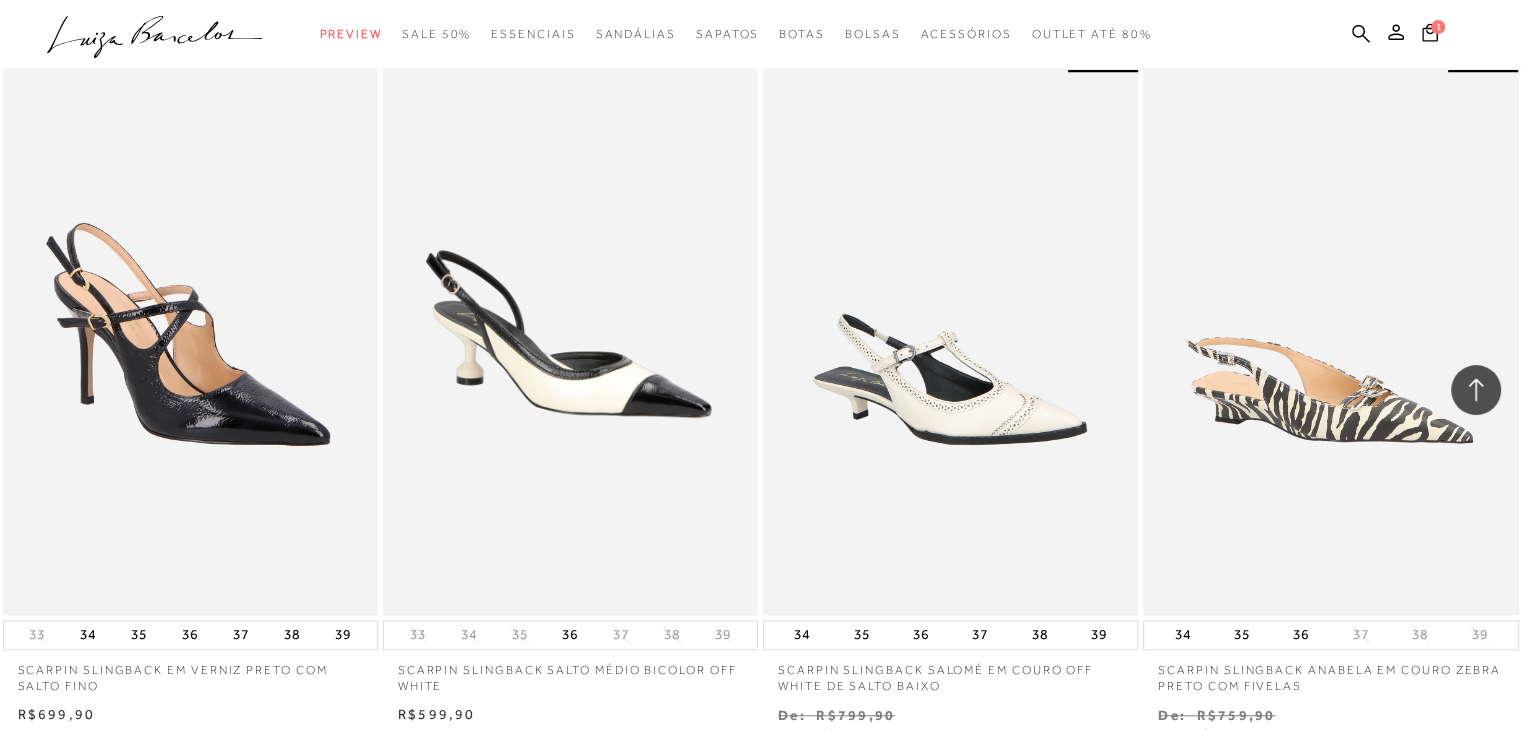 scroll, scrollTop: 2195, scrollLeft: 0, axis: vertical 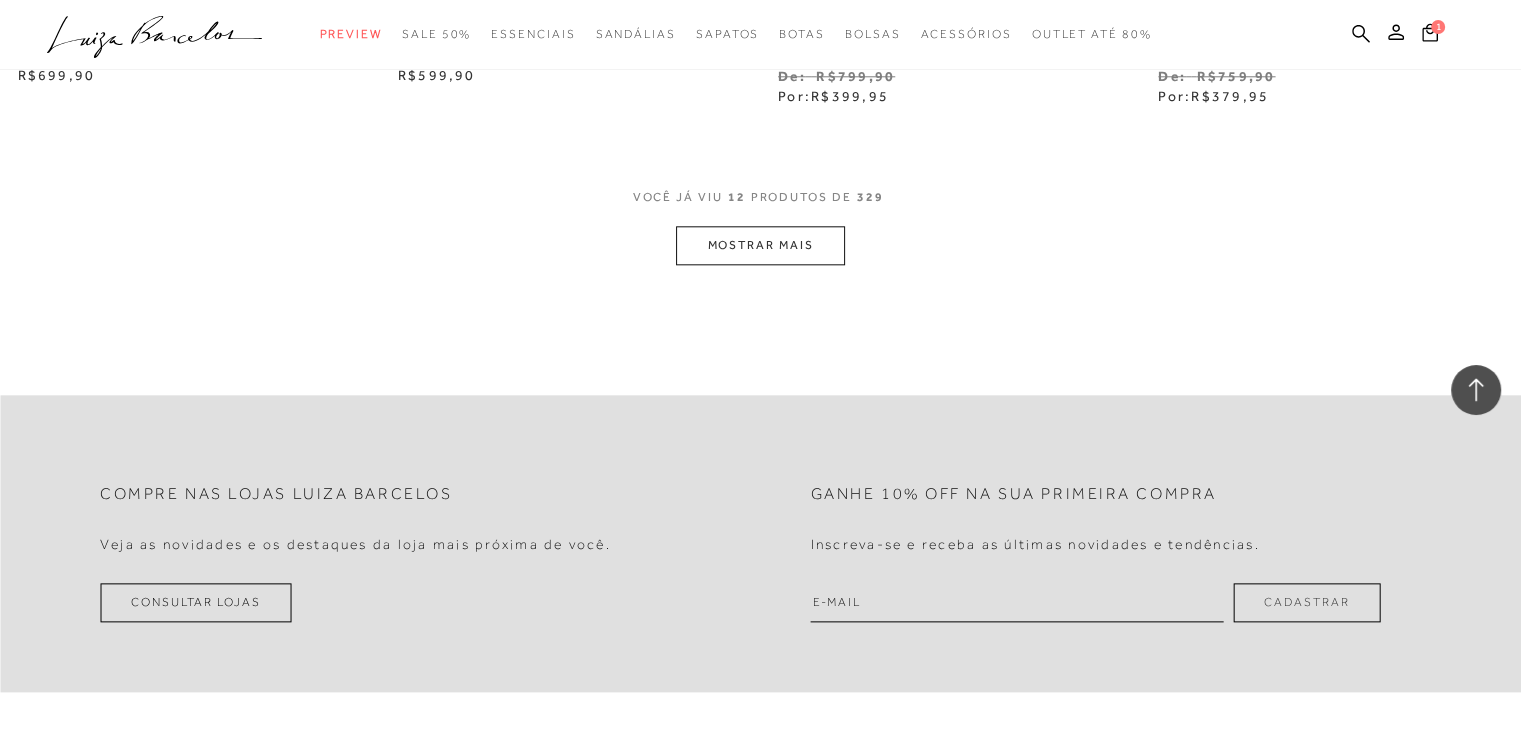 click on "MOSTRAR MAIS" at bounding box center (760, 245) 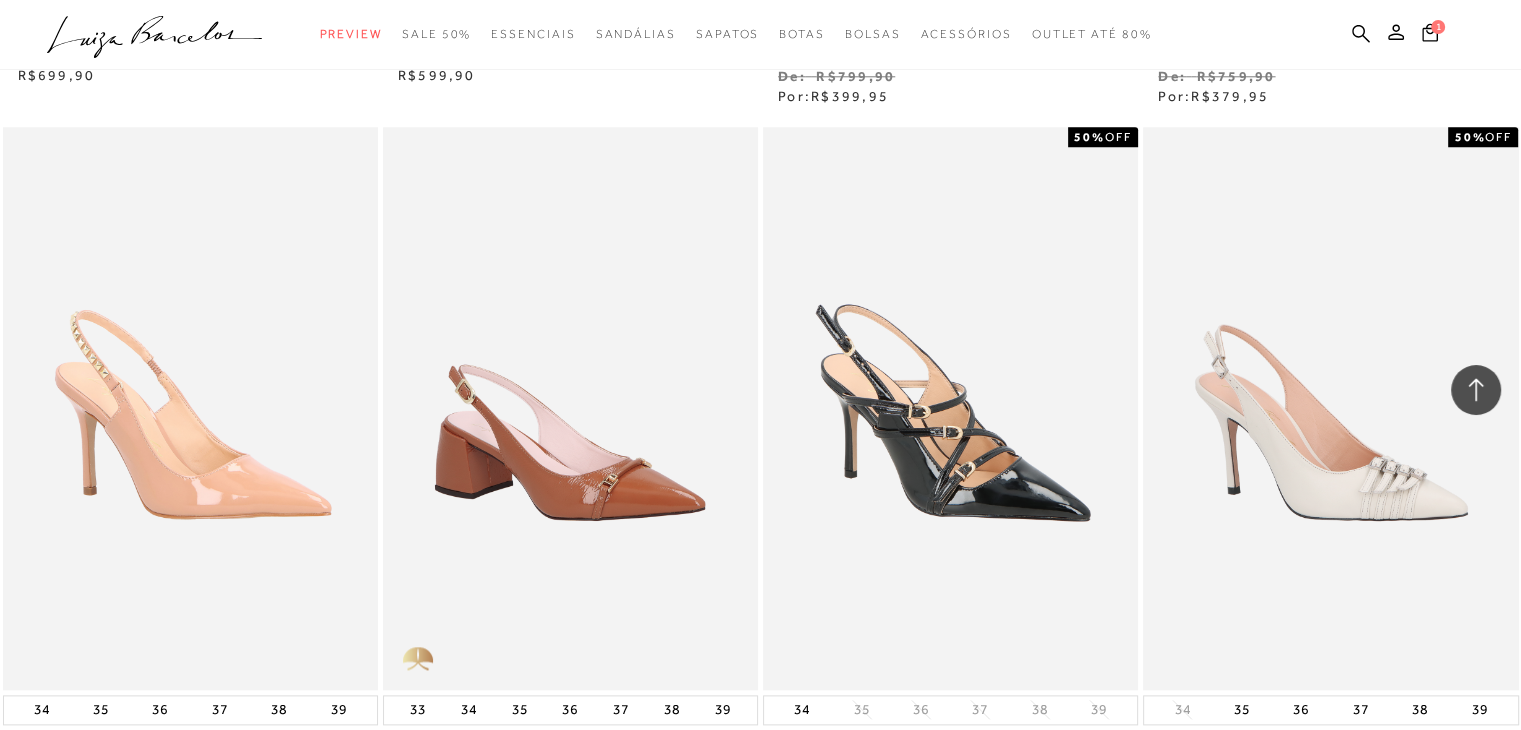 type 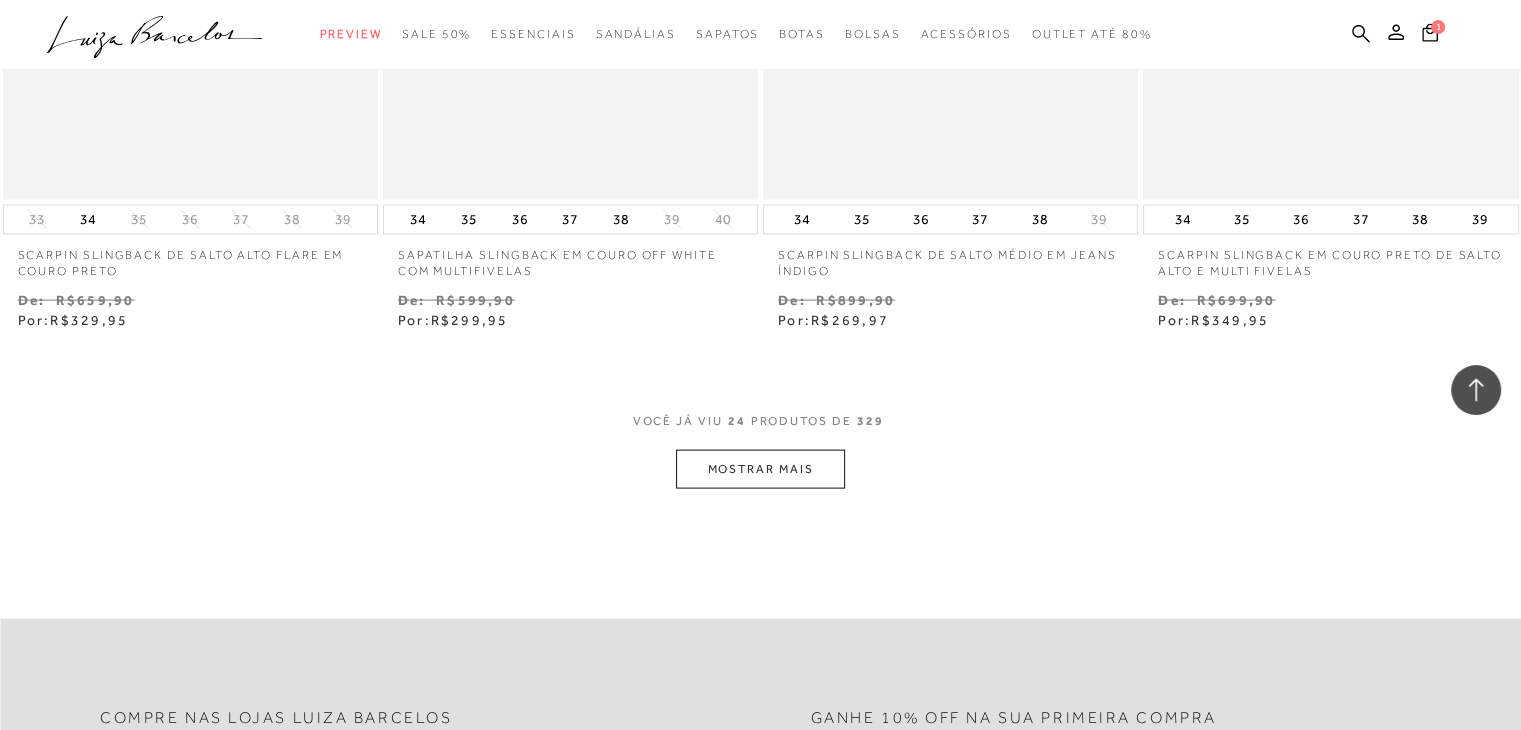 scroll, scrollTop: 4150, scrollLeft: 0, axis: vertical 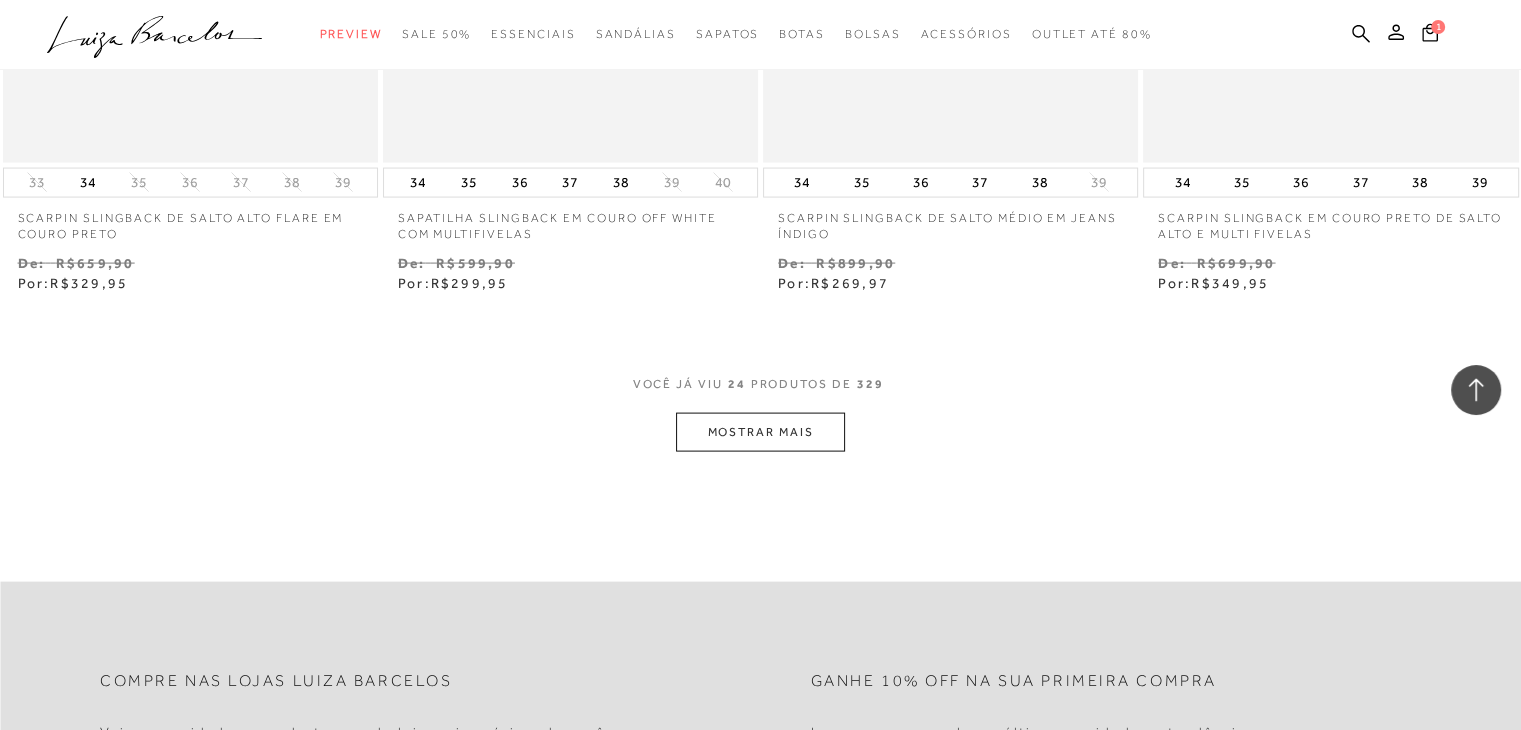click on "MOSTRAR MAIS" at bounding box center [760, 432] 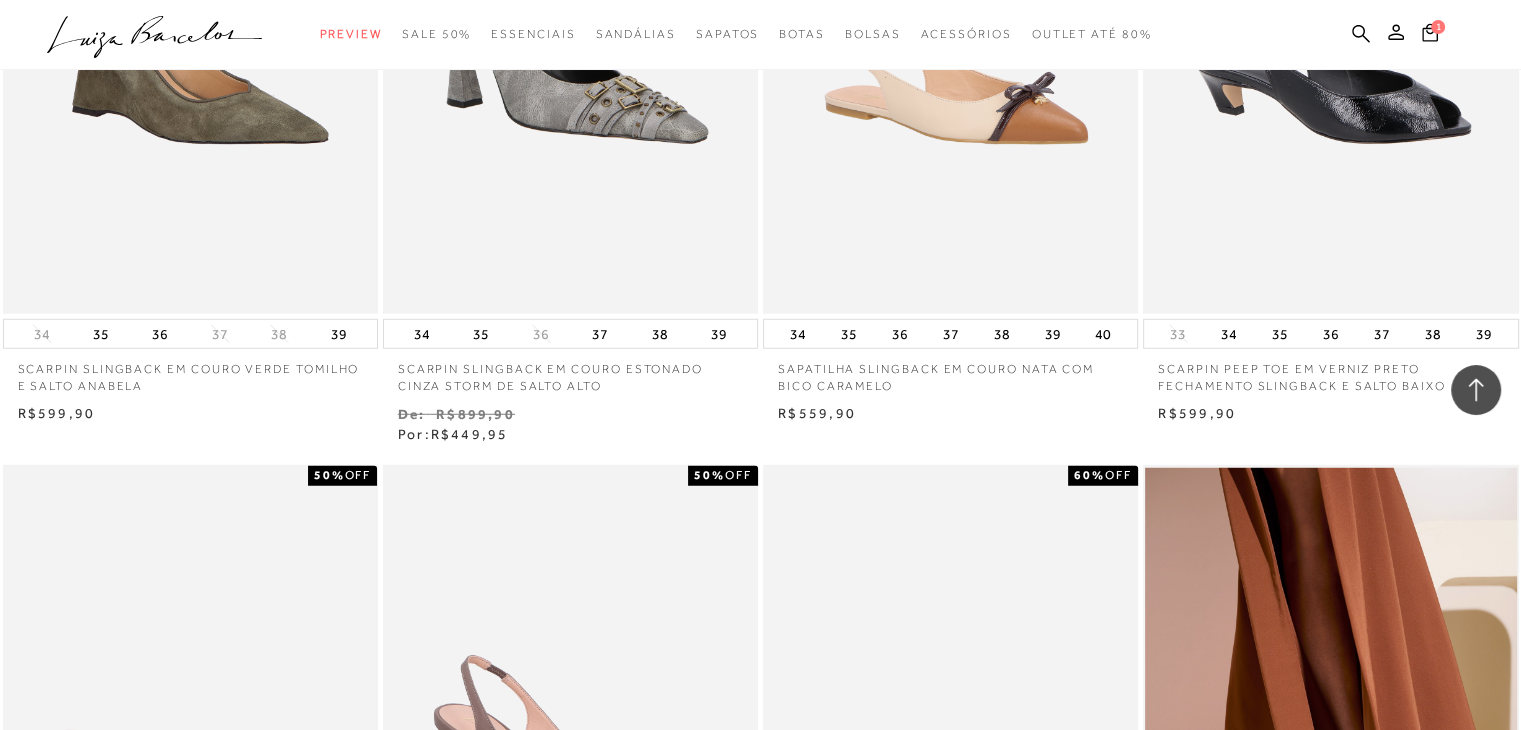 scroll, scrollTop: 6065, scrollLeft: 0, axis: vertical 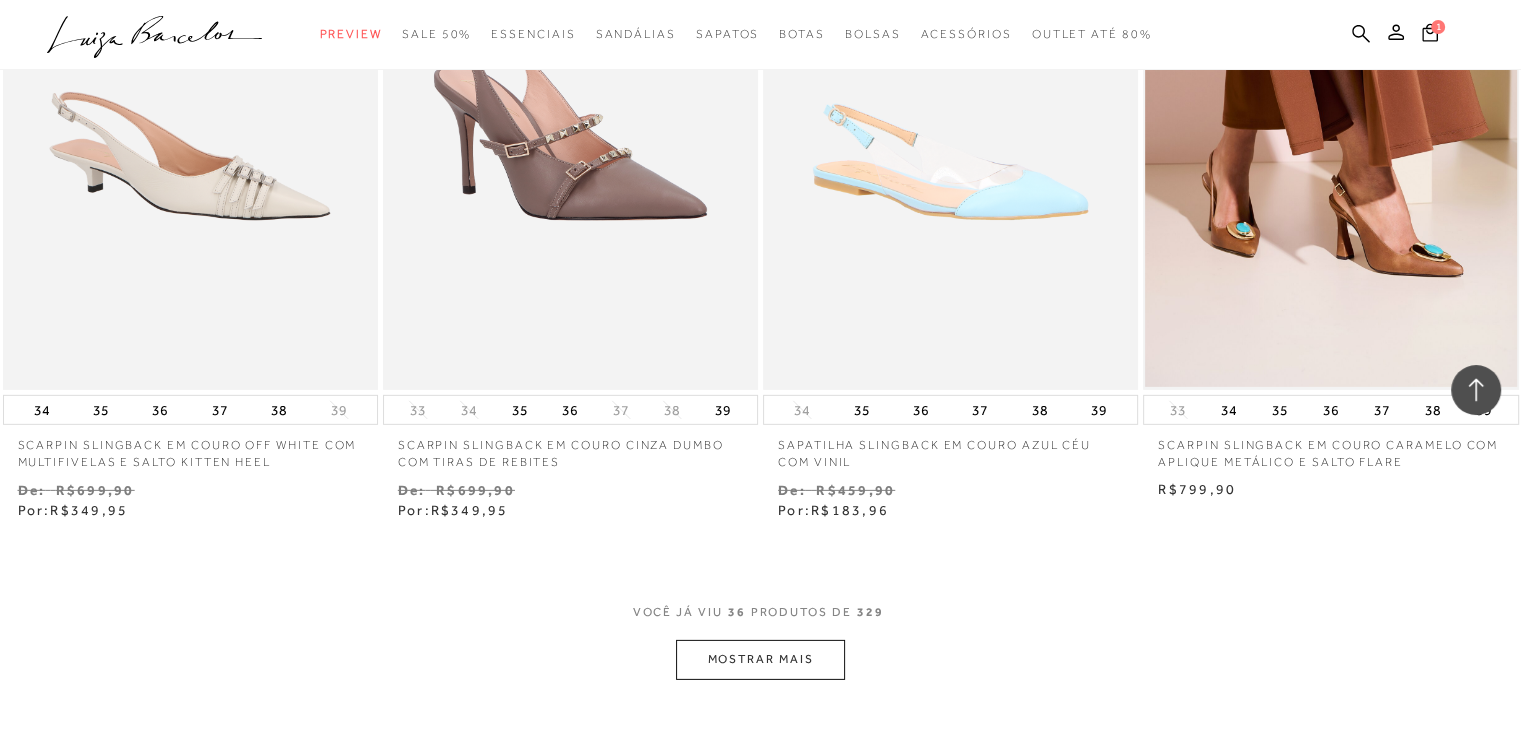 click on "MOSTRAR MAIS" at bounding box center (760, 659) 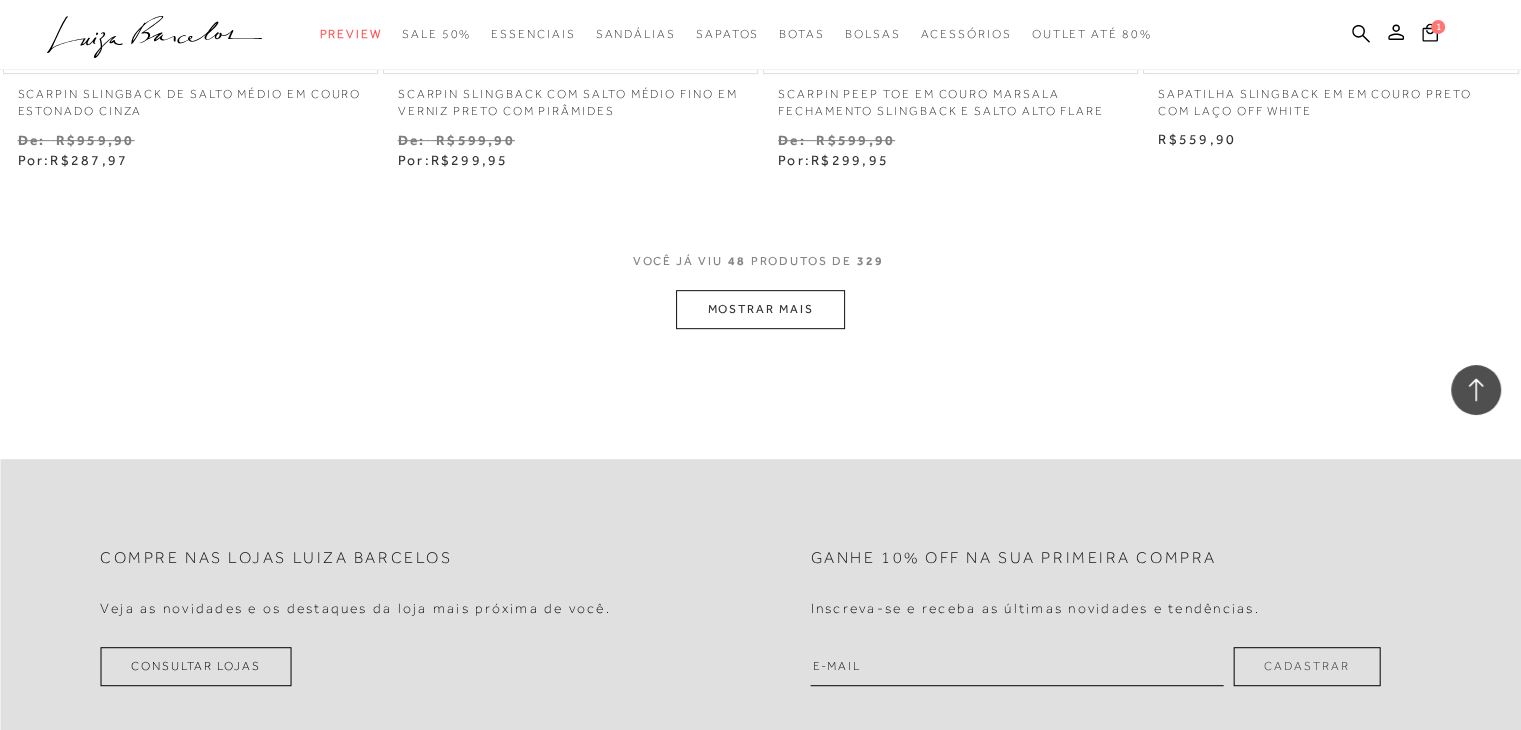 scroll, scrollTop: 8619, scrollLeft: 0, axis: vertical 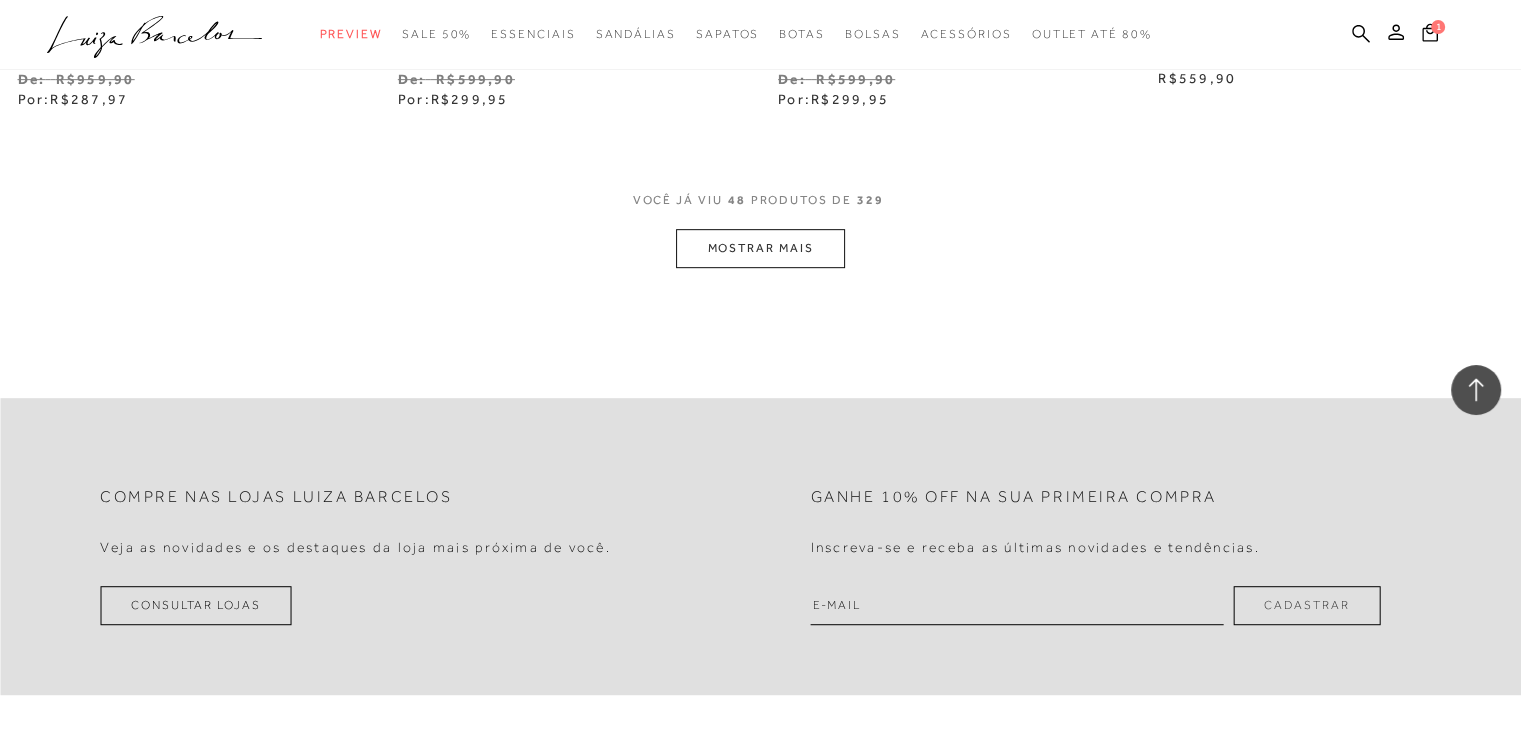 click on "MOSTRAR MAIS" at bounding box center (760, 248) 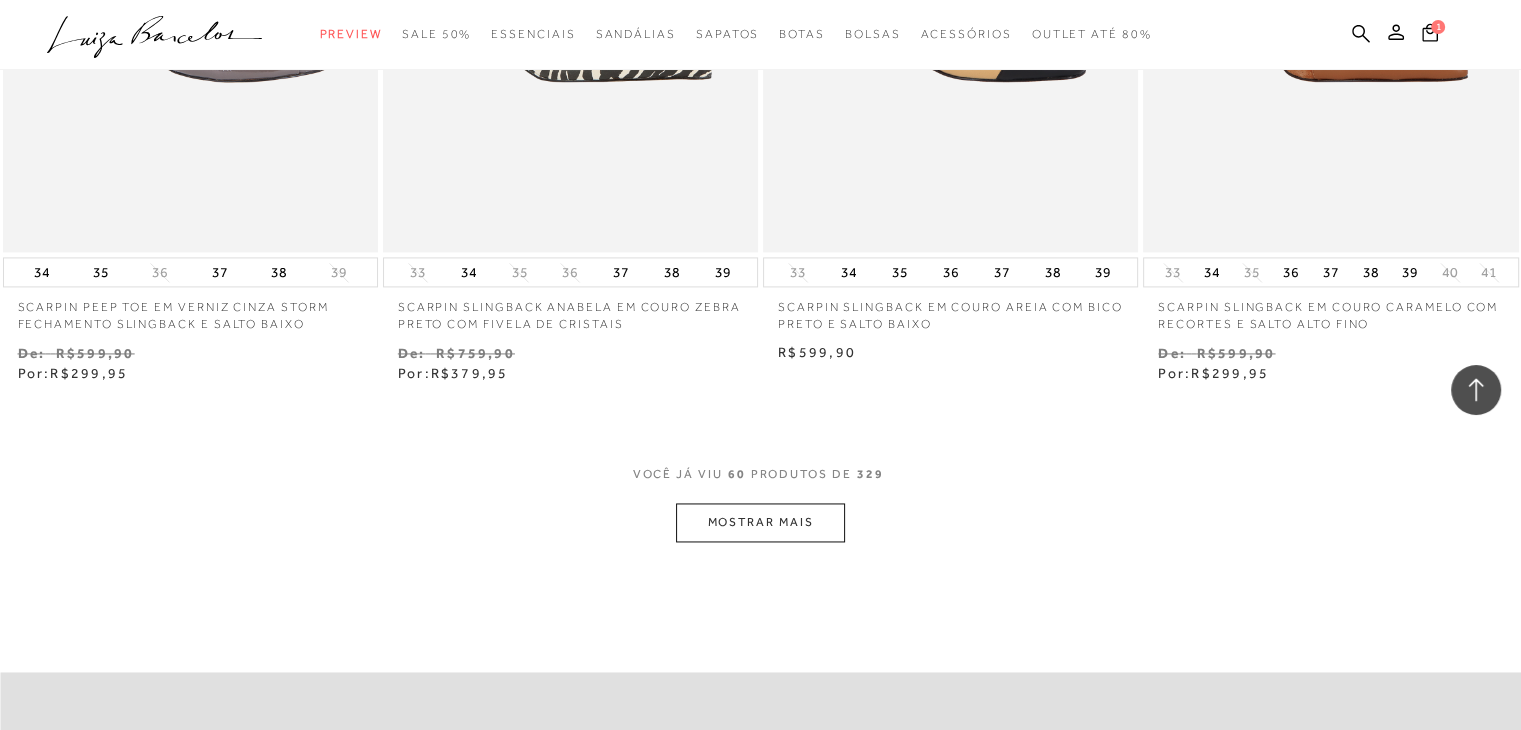 scroll, scrollTop: 10534, scrollLeft: 0, axis: vertical 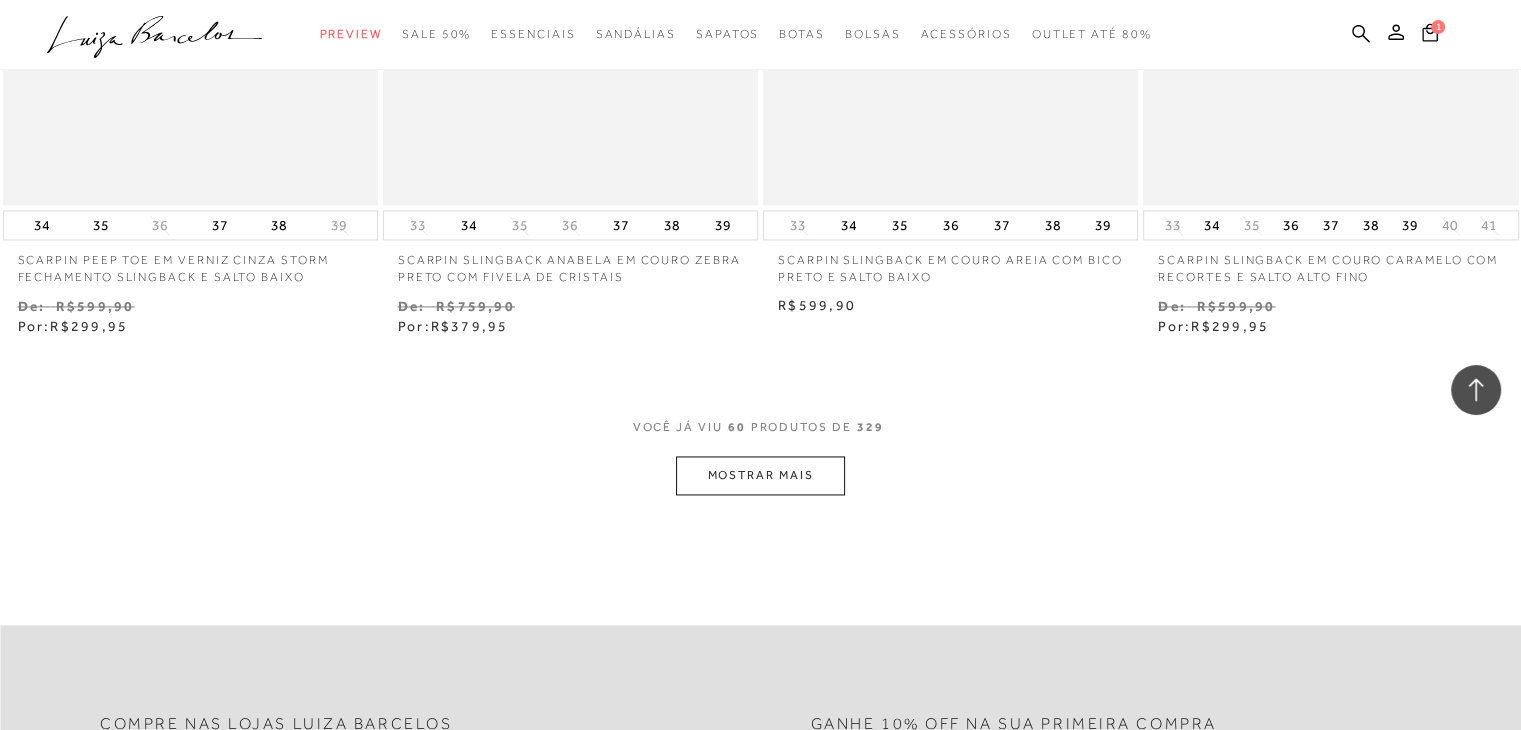 click on "MOSTRAR MAIS" at bounding box center [760, 475] 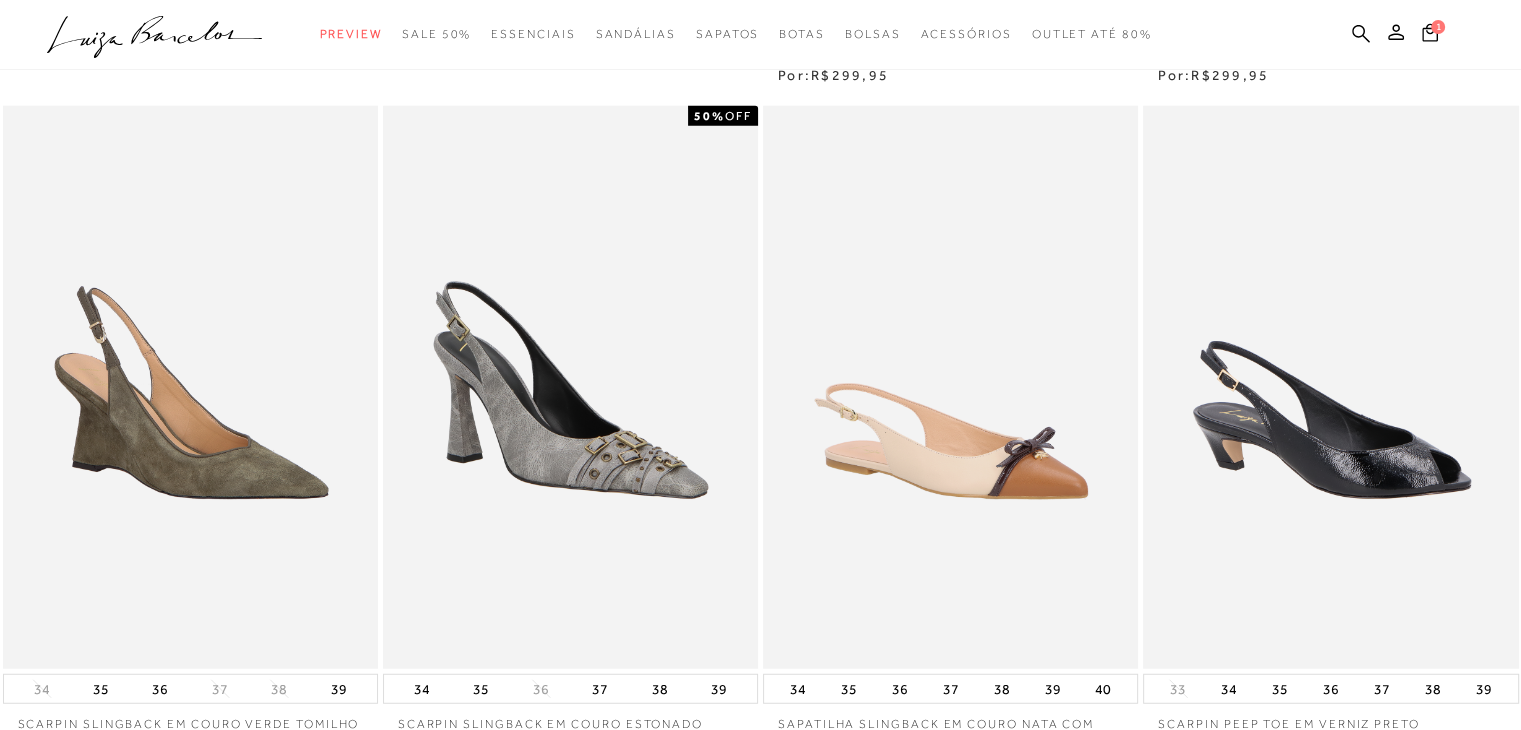 scroll, scrollTop: 0, scrollLeft: 0, axis: both 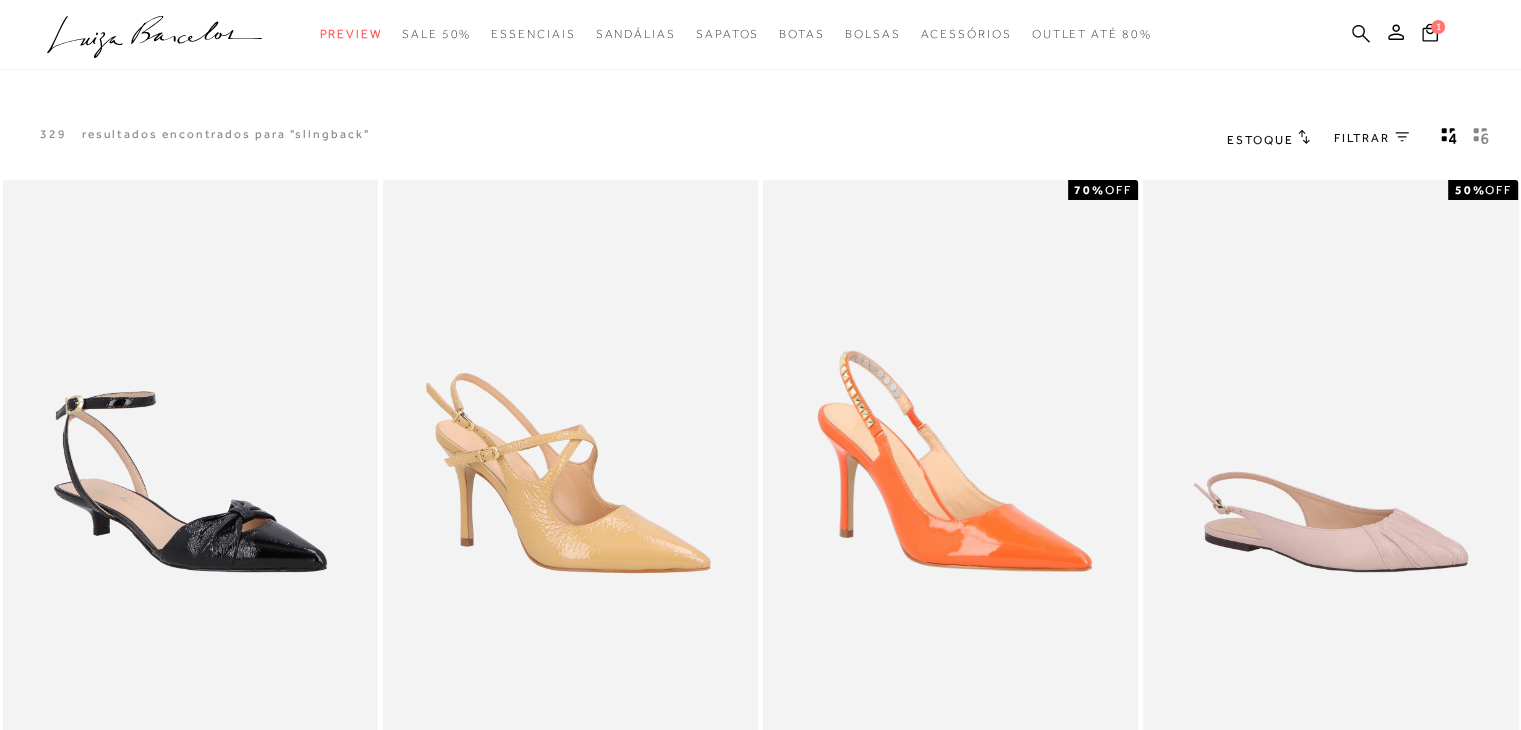click 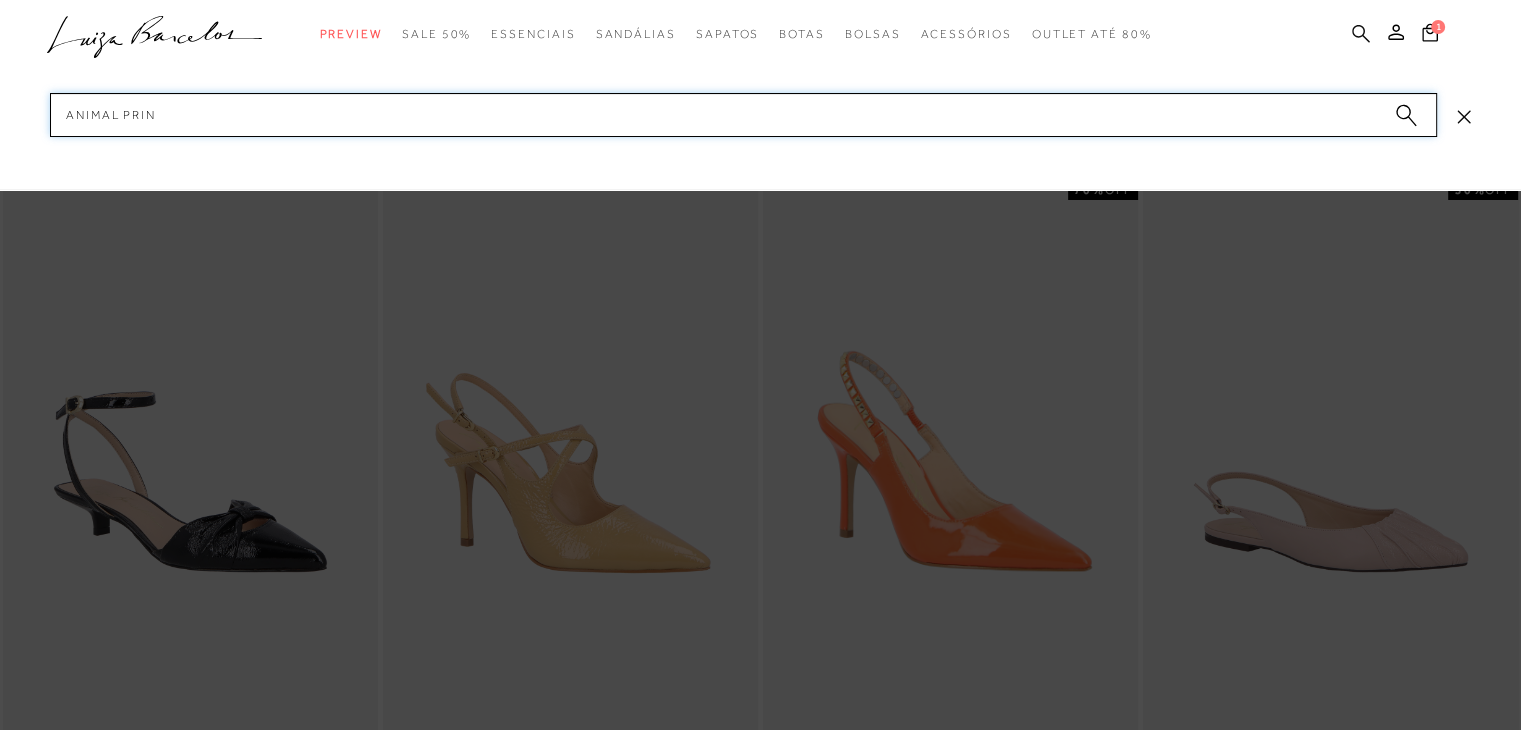type on "animal print" 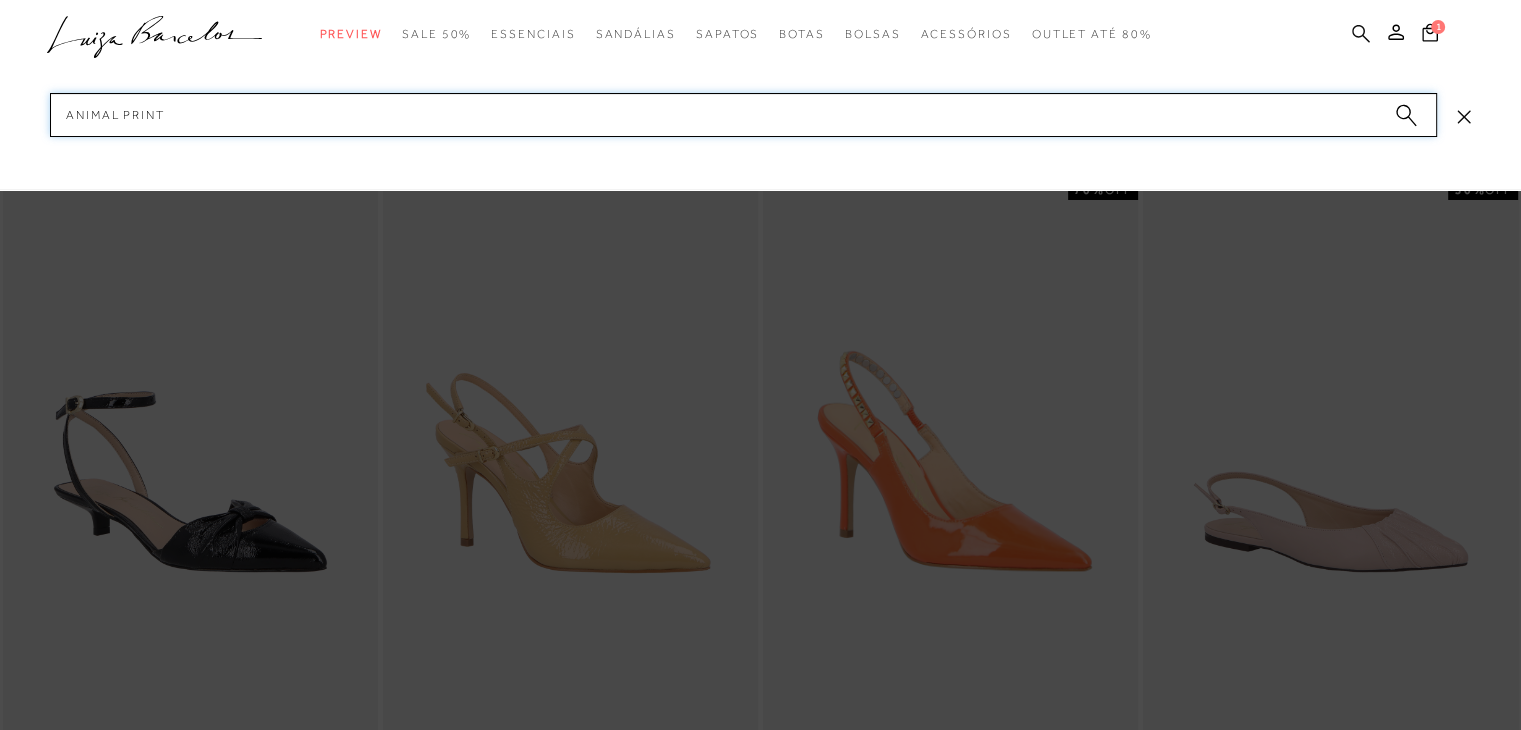 type 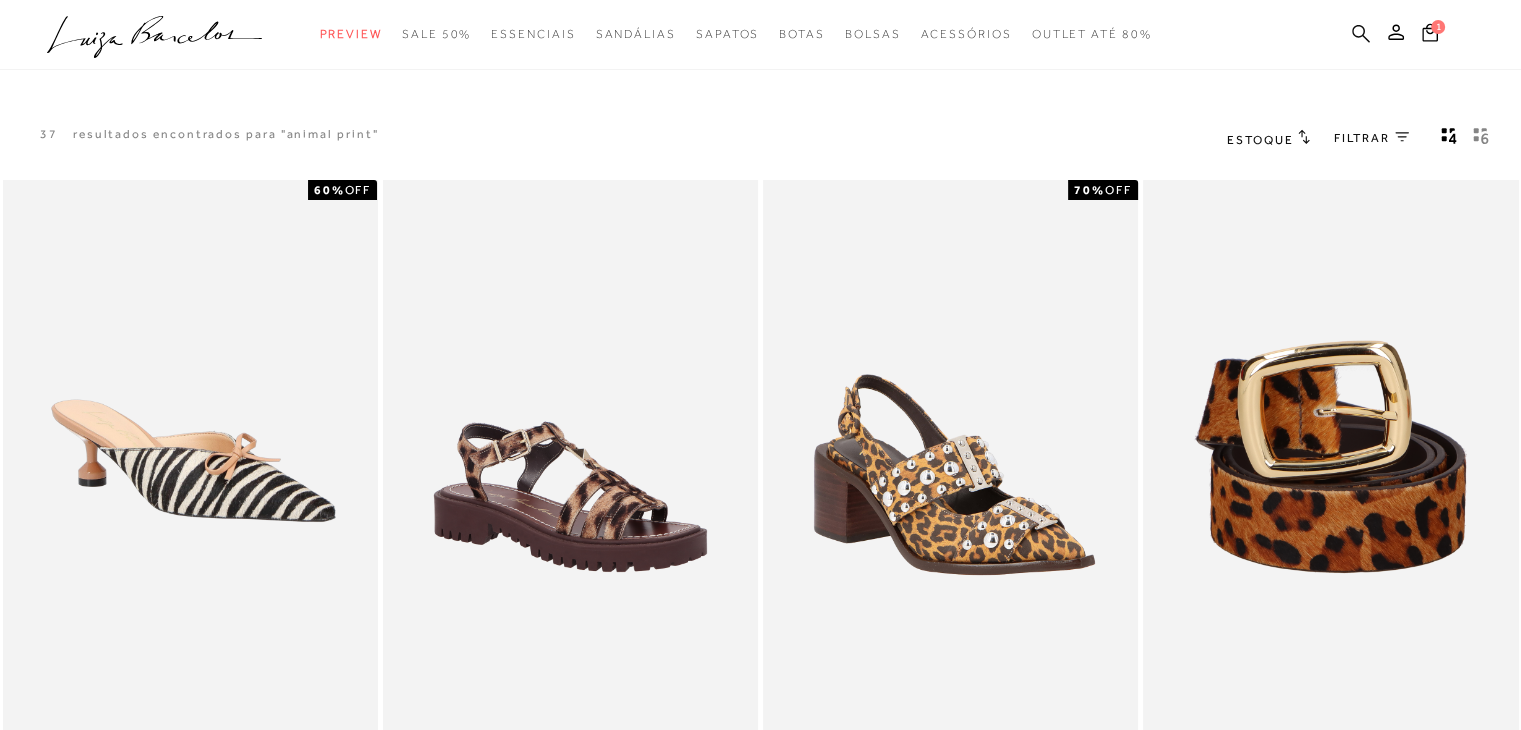 scroll, scrollTop: 0, scrollLeft: 0, axis: both 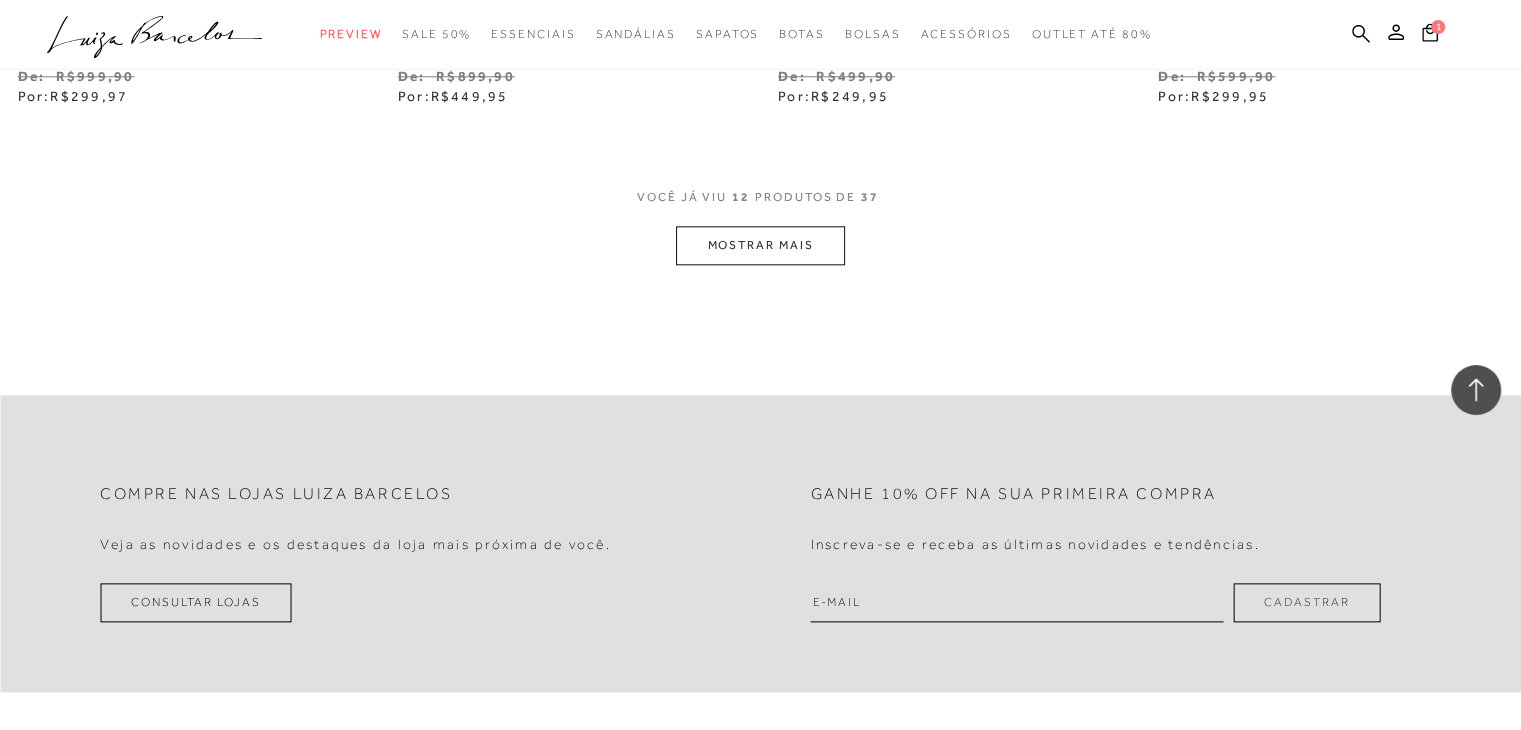 click on "MOSTRAR MAIS" at bounding box center [760, 245] 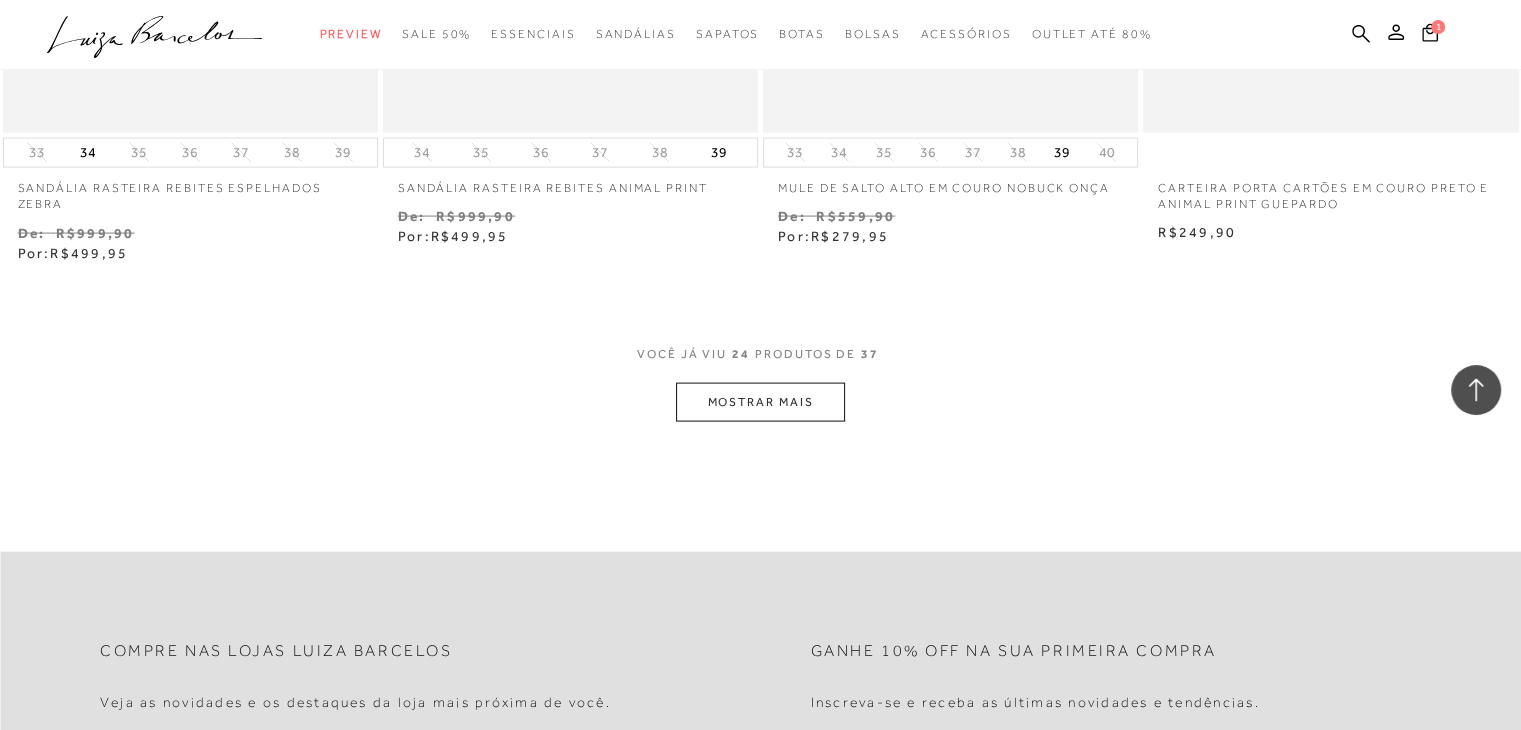scroll, scrollTop: 4310, scrollLeft: 0, axis: vertical 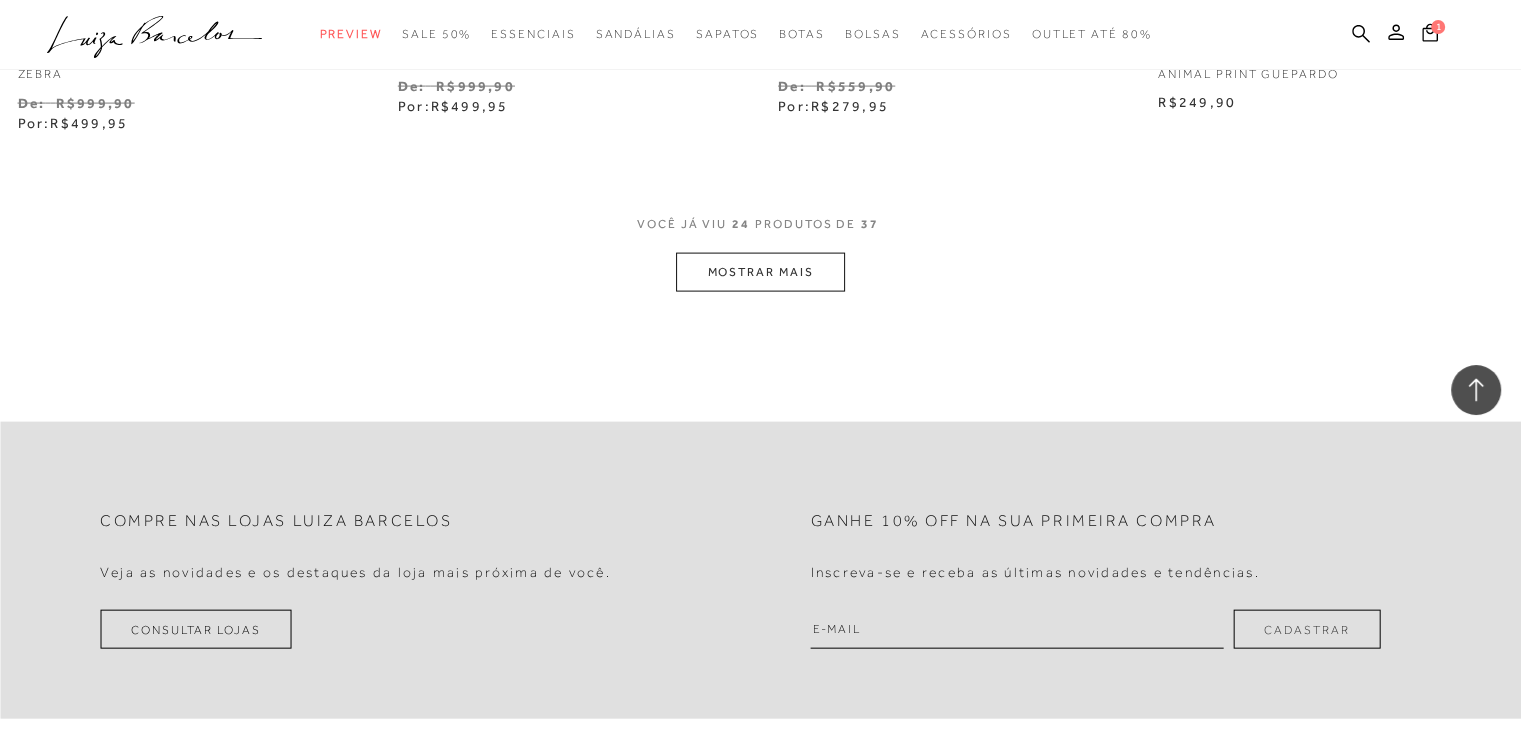 click on "MOSTRAR MAIS" at bounding box center [760, 272] 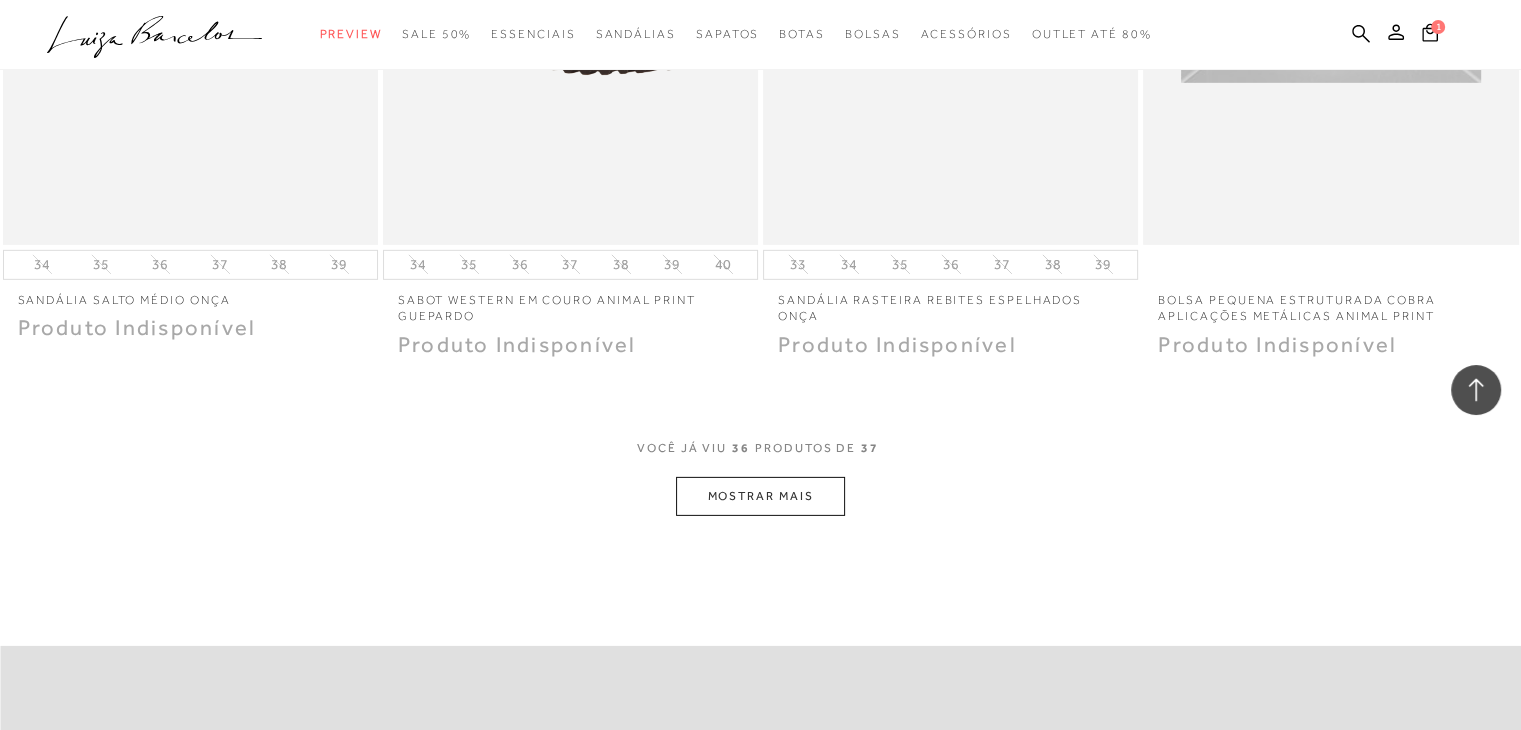 scroll, scrollTop: 6225, scrollLeft: 0, axis: vertical 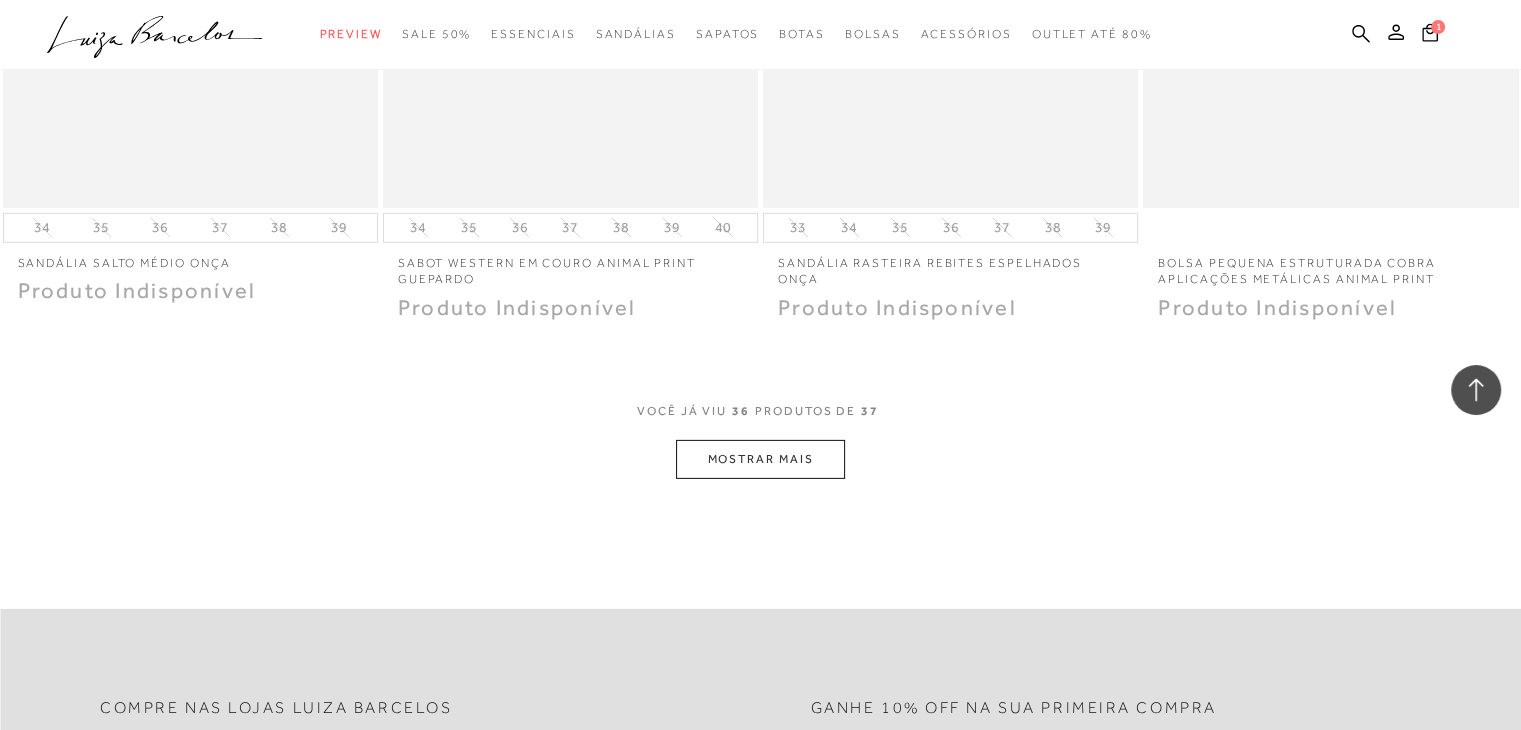 click on "MOSTRAR MAIS" at bounding box center [760, 459] 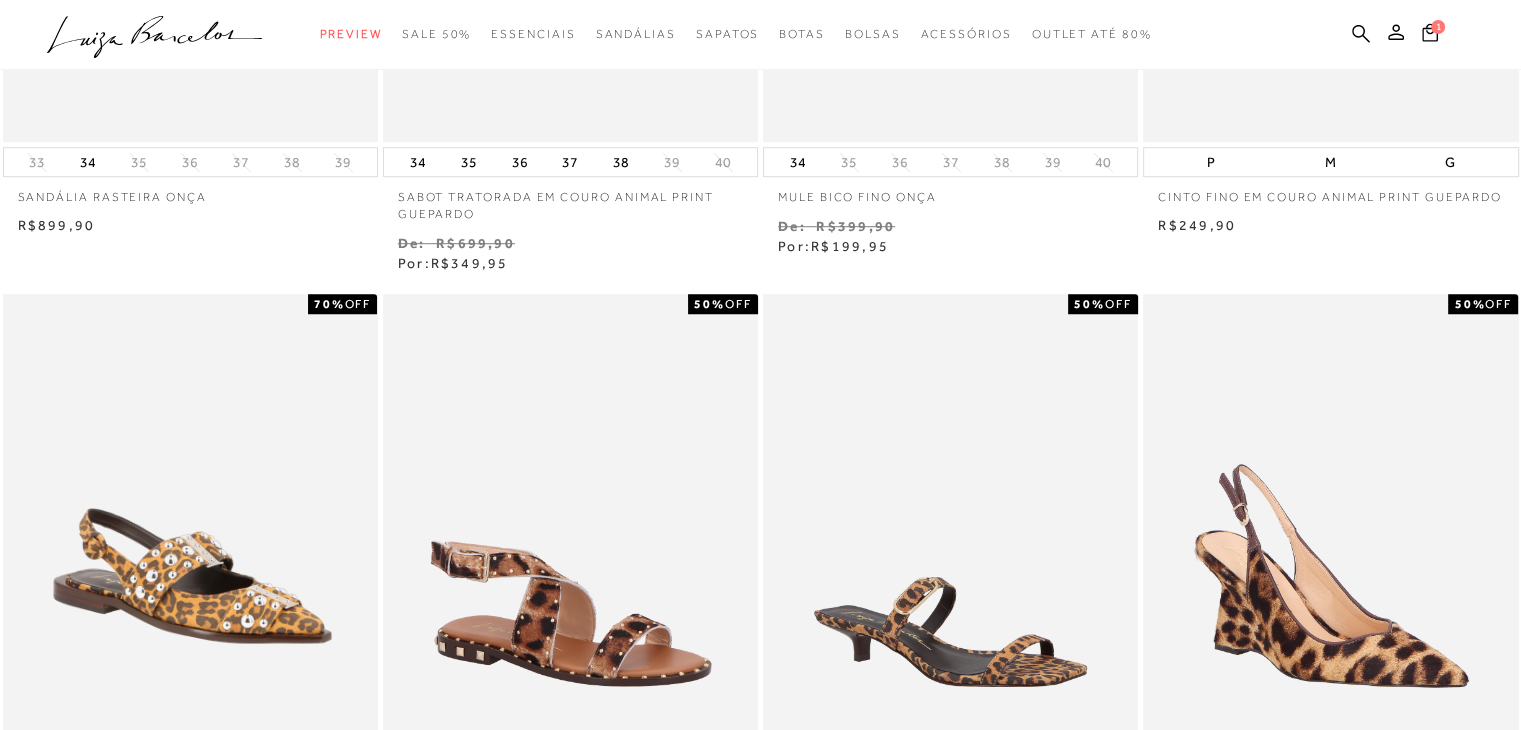scroll, scrollTop: 0, scrollLeft: 0, axis: both 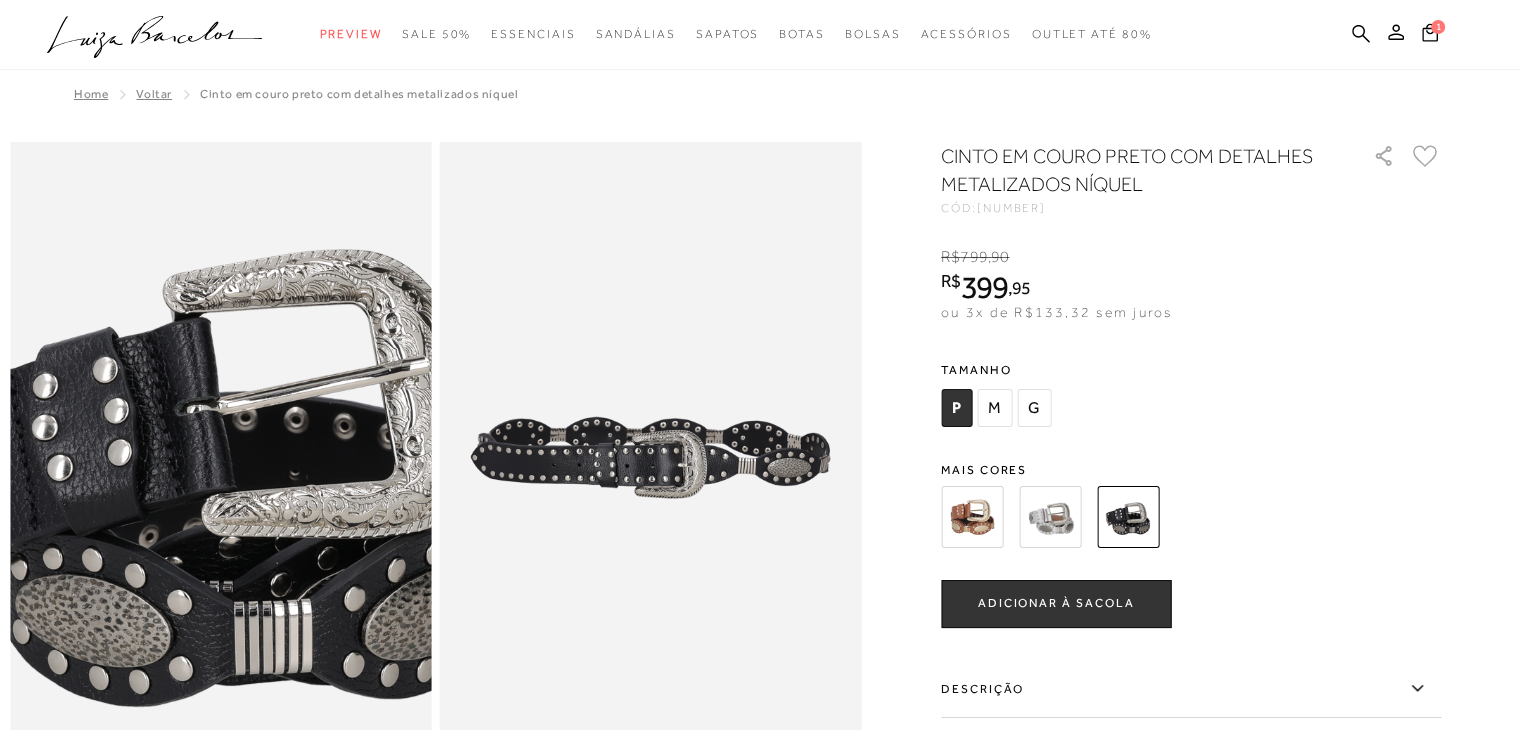 click at bounding box center [208, 453] 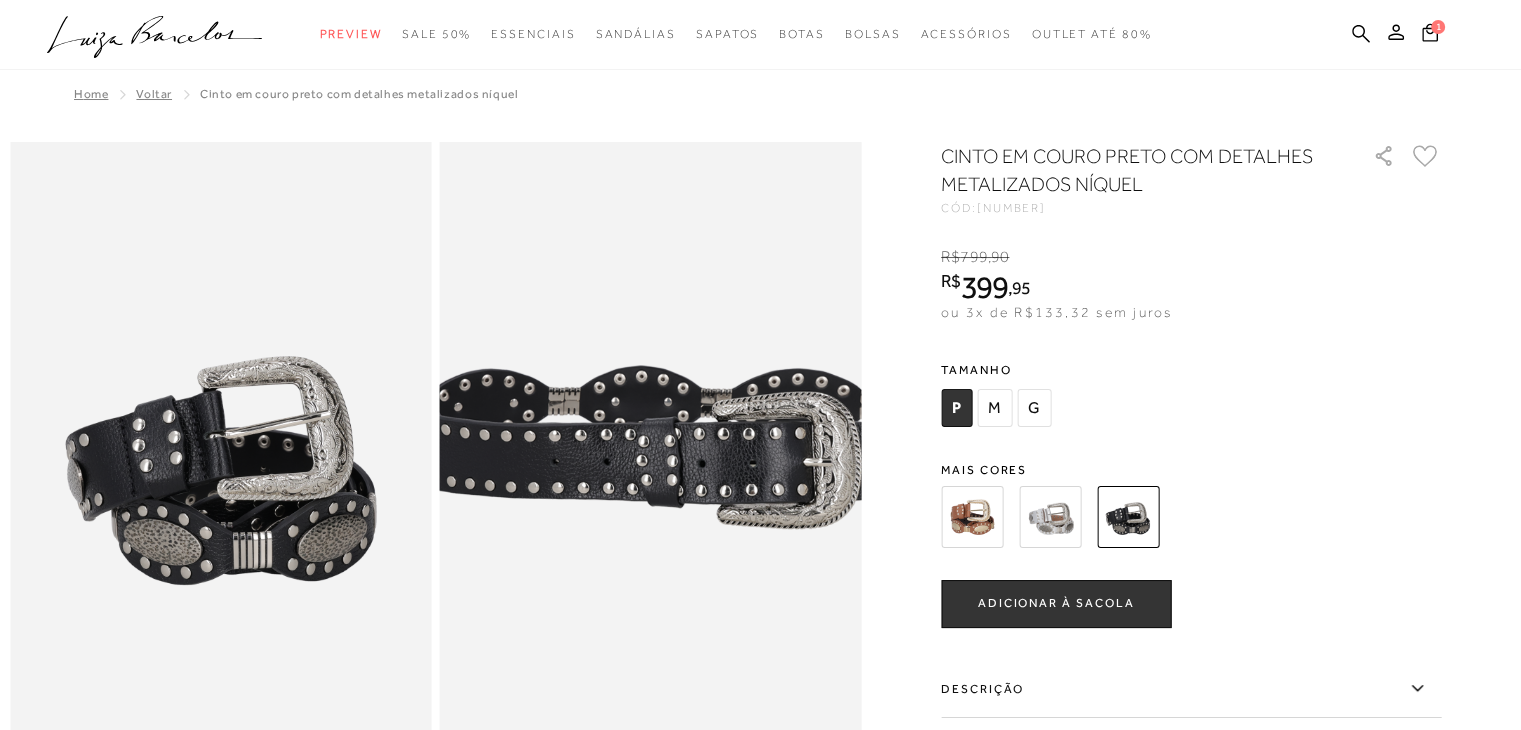 click at bounding box center (748, 448) 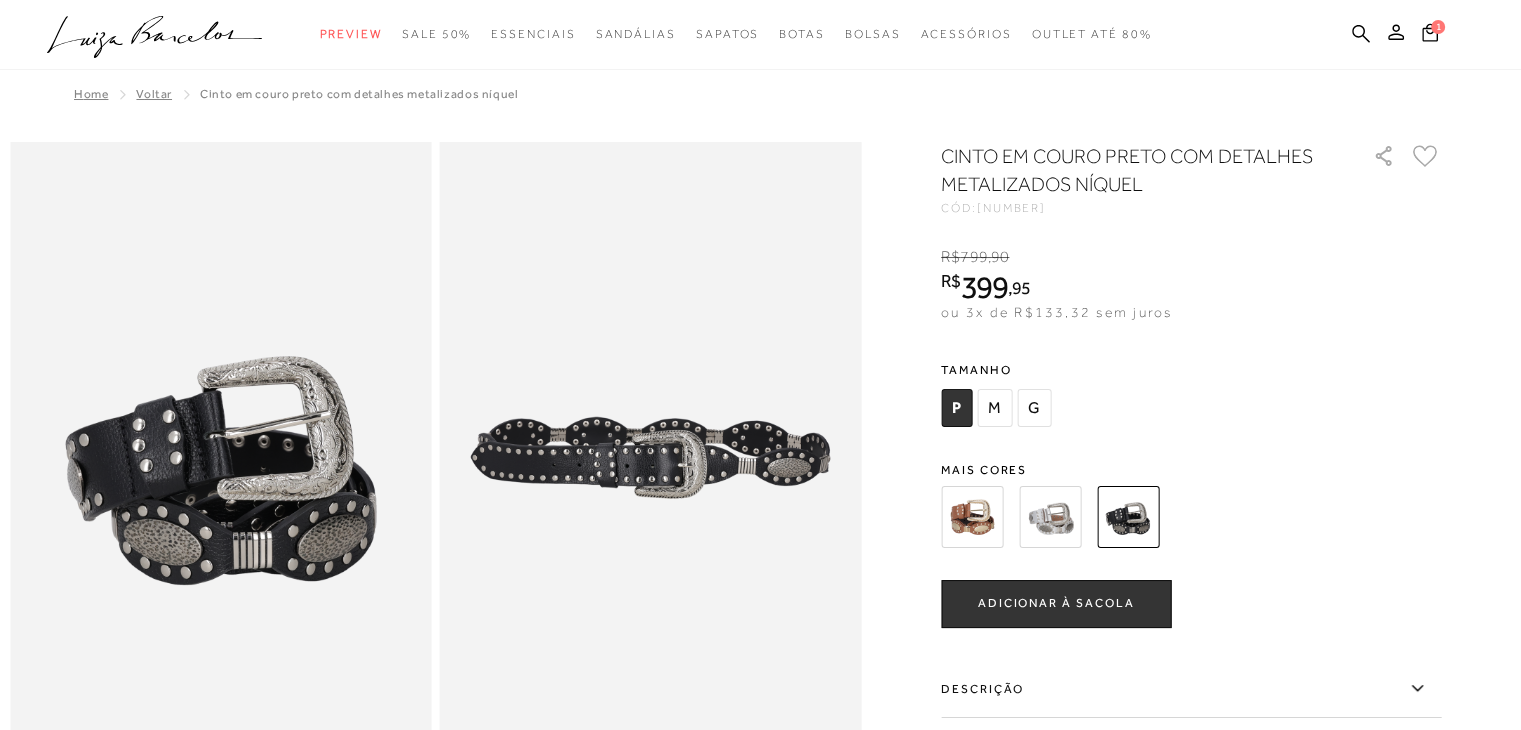 click at bounding box center (1050, 517) 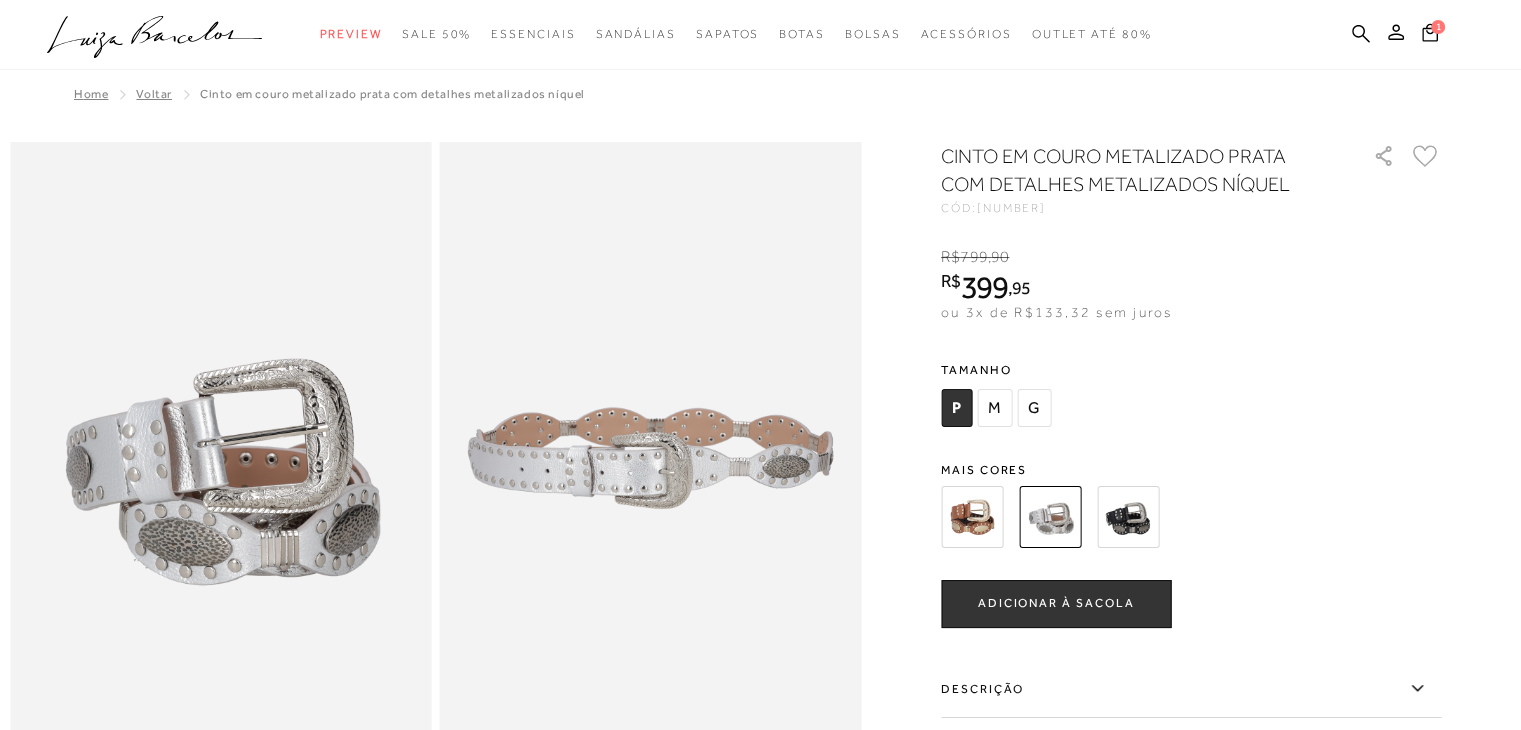 scroll, scrollTop: 0, scrollLeft: 0, axis: both 